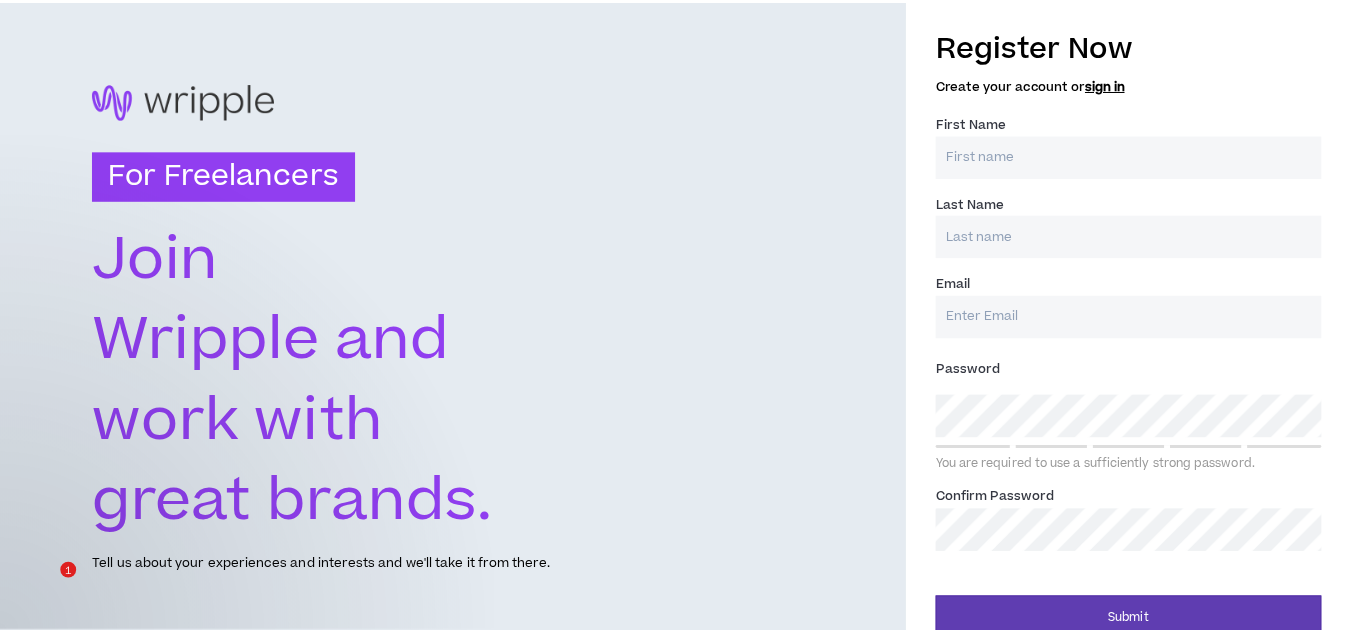 scroll, scrollTop: 0, scrollLeft: 0, axis: both 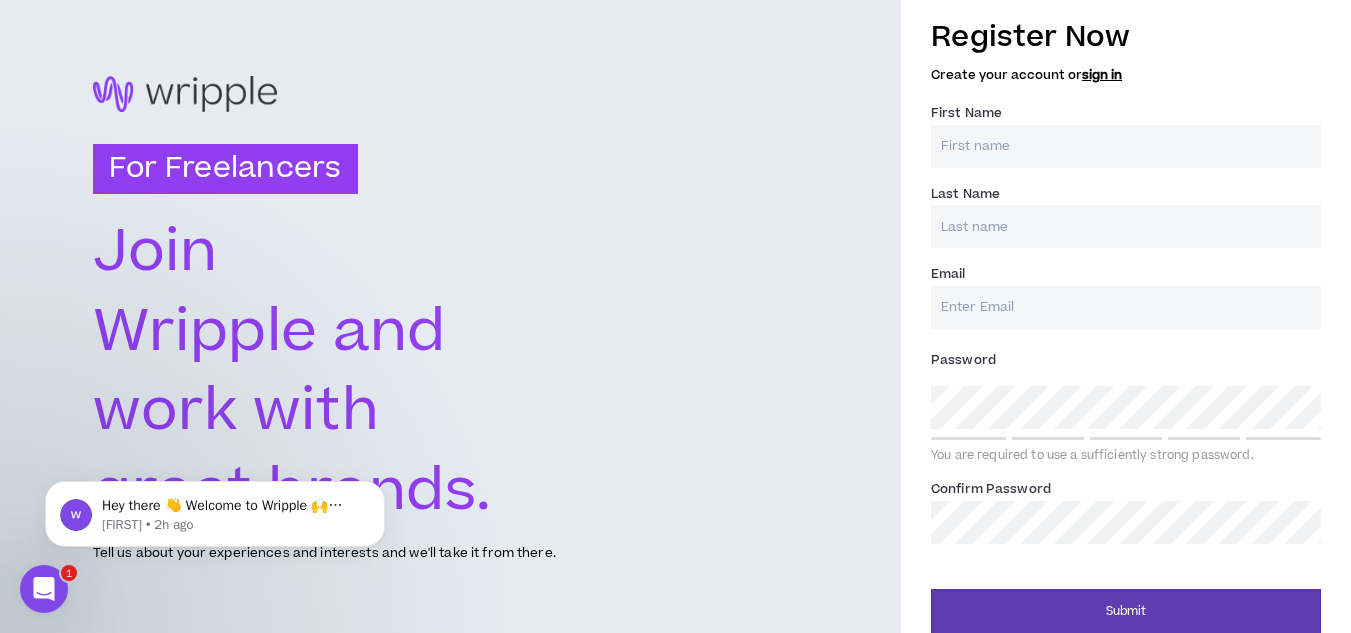click on "First Name  *" at bounding box center [1126, 146] 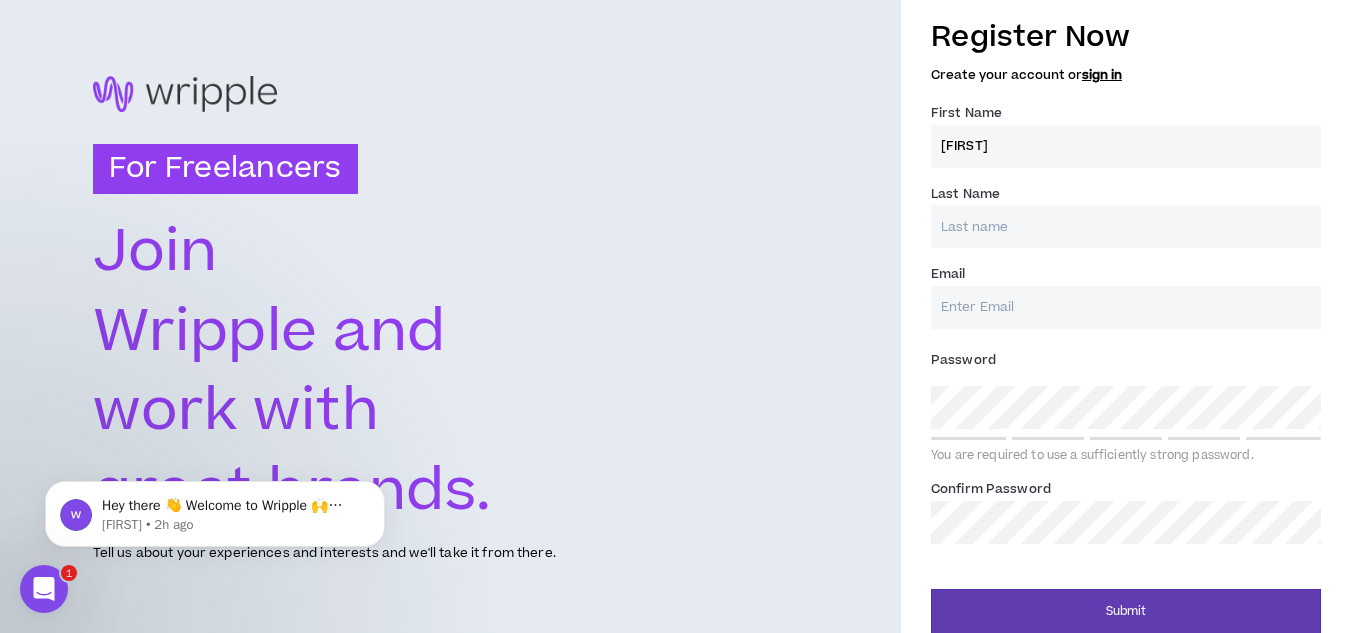 type on "[FIRST]" 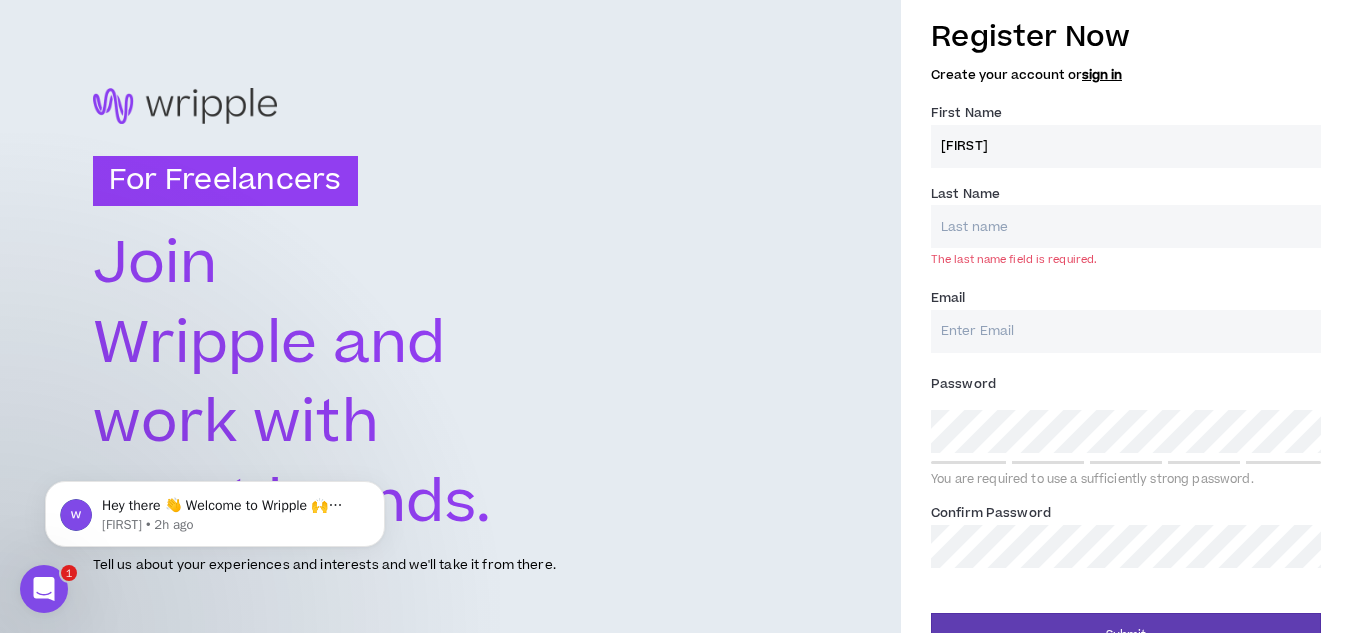 scroll, scrollTop: 22, scrollLeft: 0, axis: vertical 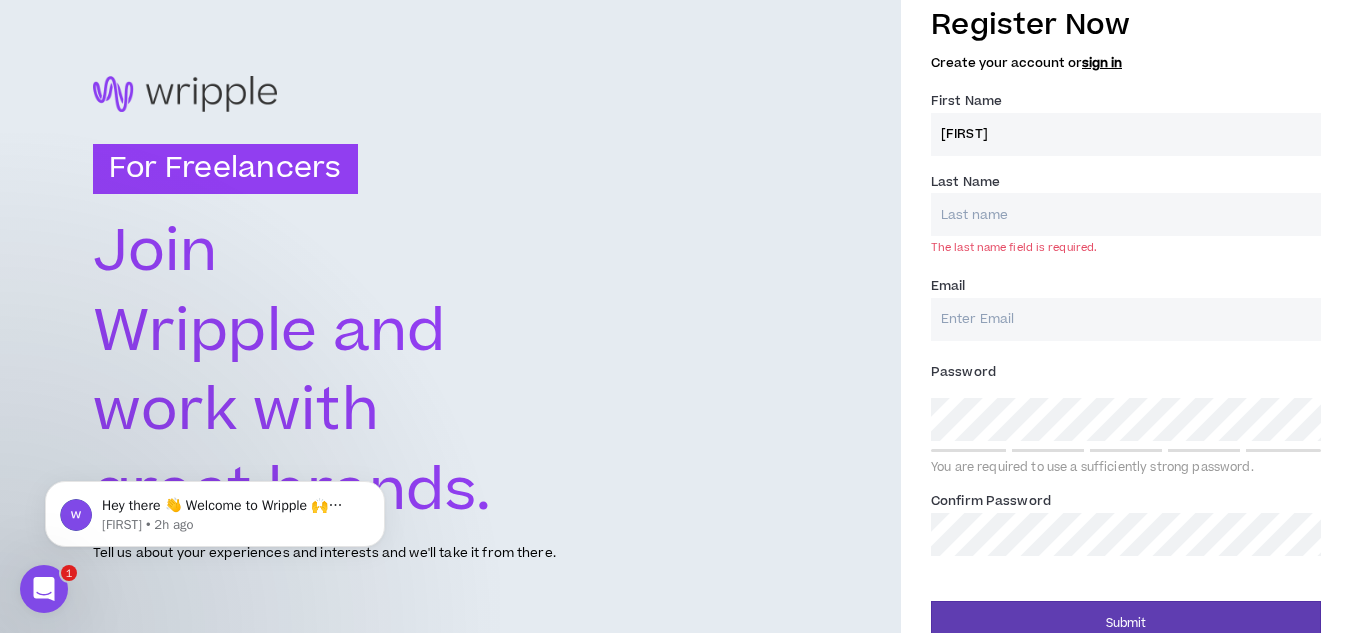 drag, startPoint x: 999, startPoint y: 145, endPoint x: 990, endPoint y: 132, distance: 15.811388 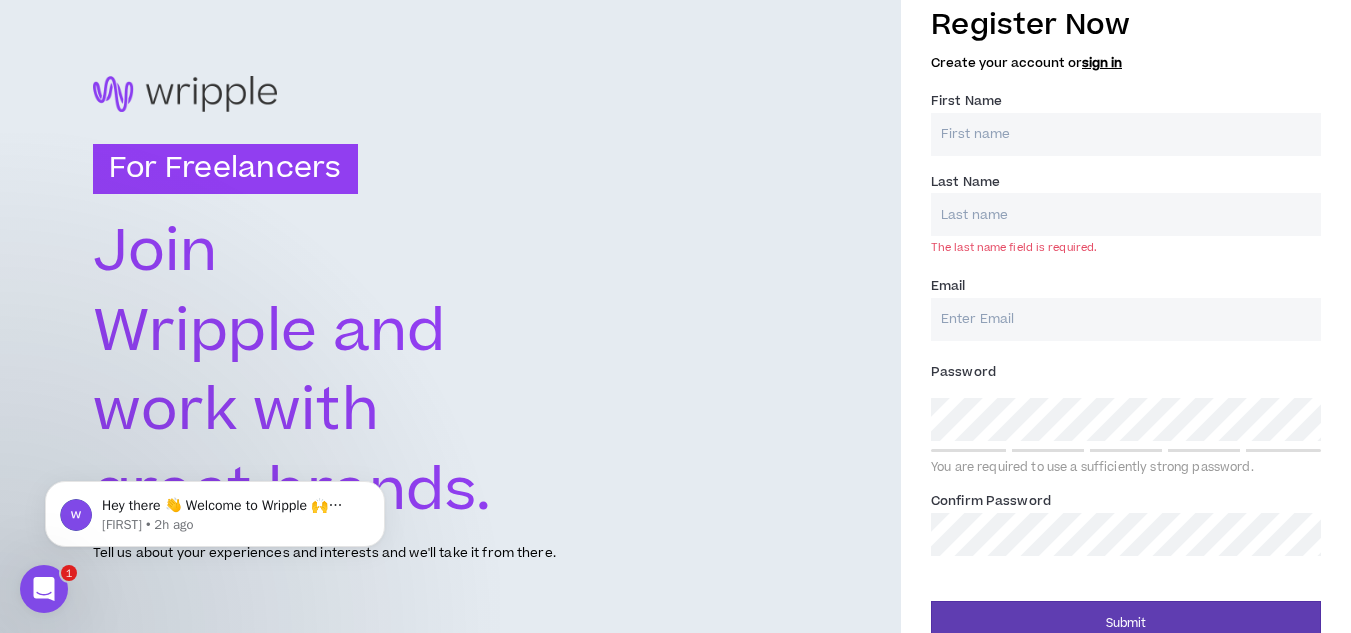 click on "First Name  *" at bounding box center [1126, 134] 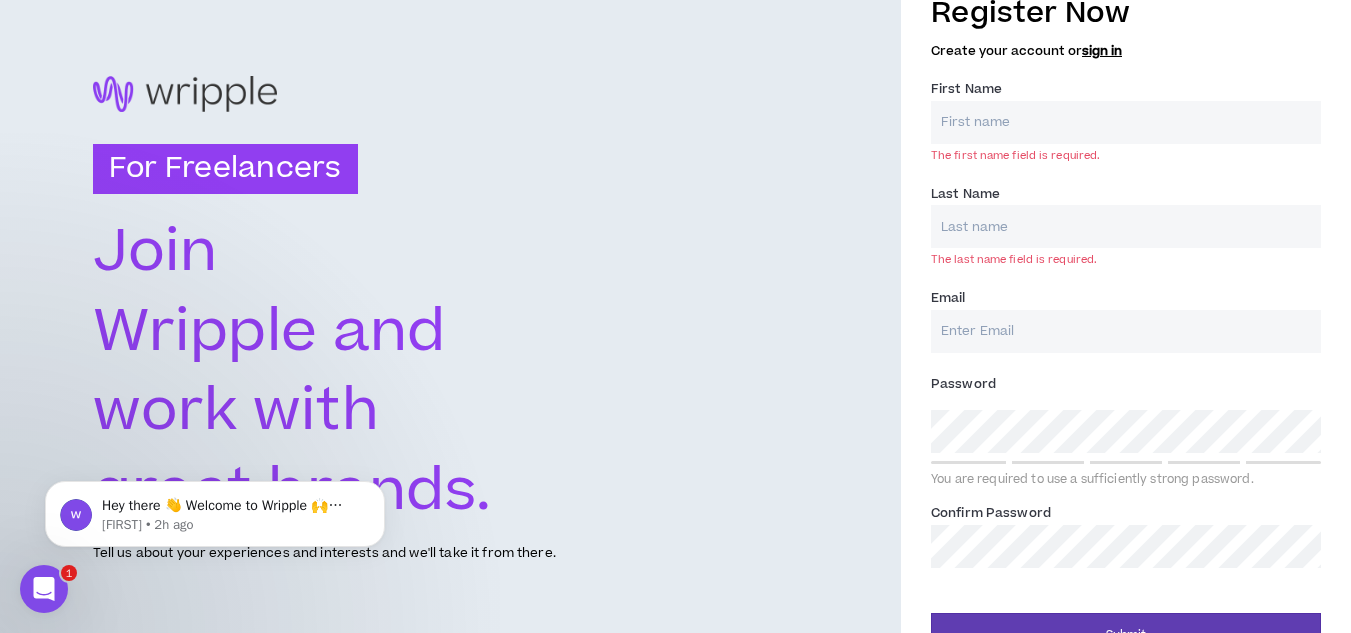 click on "First Name  *" at bounding box center (1126, 122) 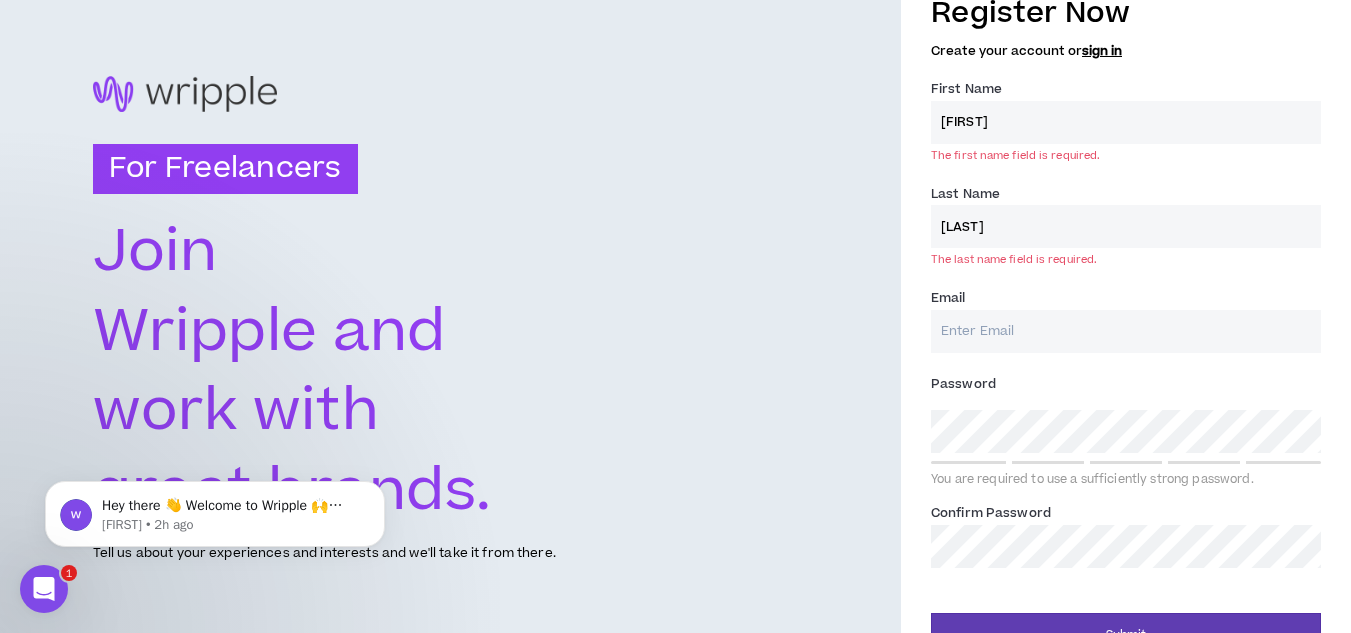 click on "Email  *" at bounding box center (1126, 331) 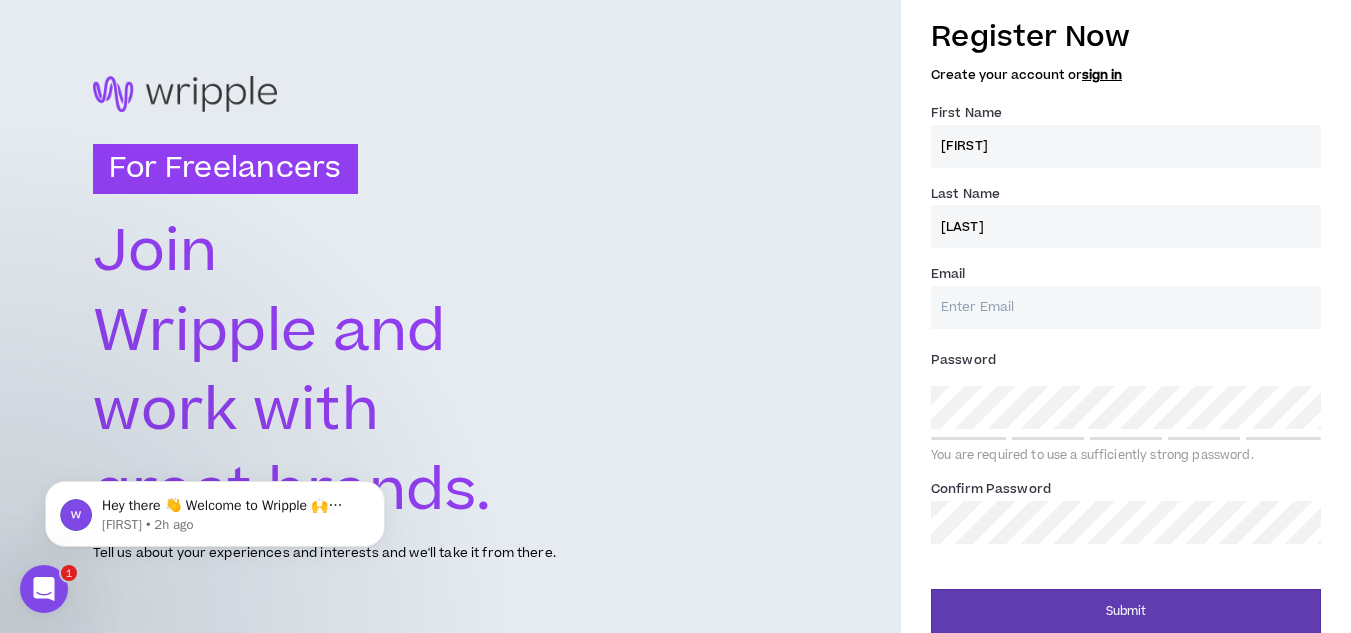 click on "Email  *" at bounding box center [1126, 307] 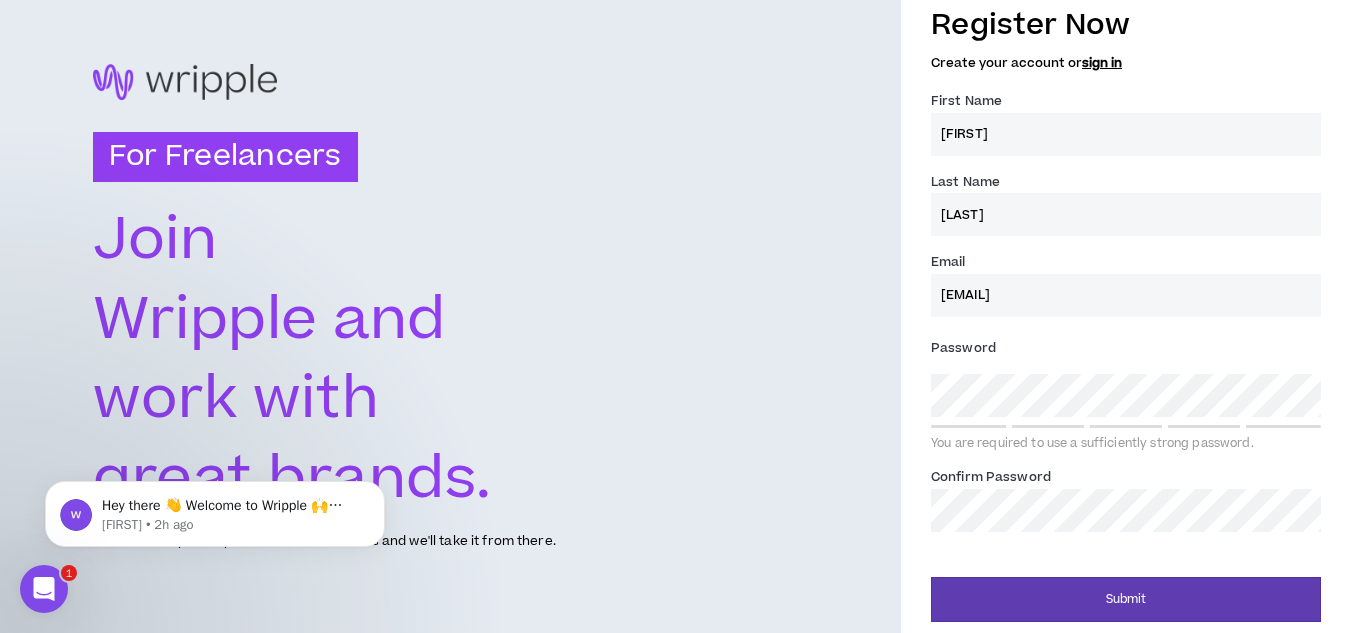 scroll, scrollTop: 10, scrollLeft: 0, axis: vertical 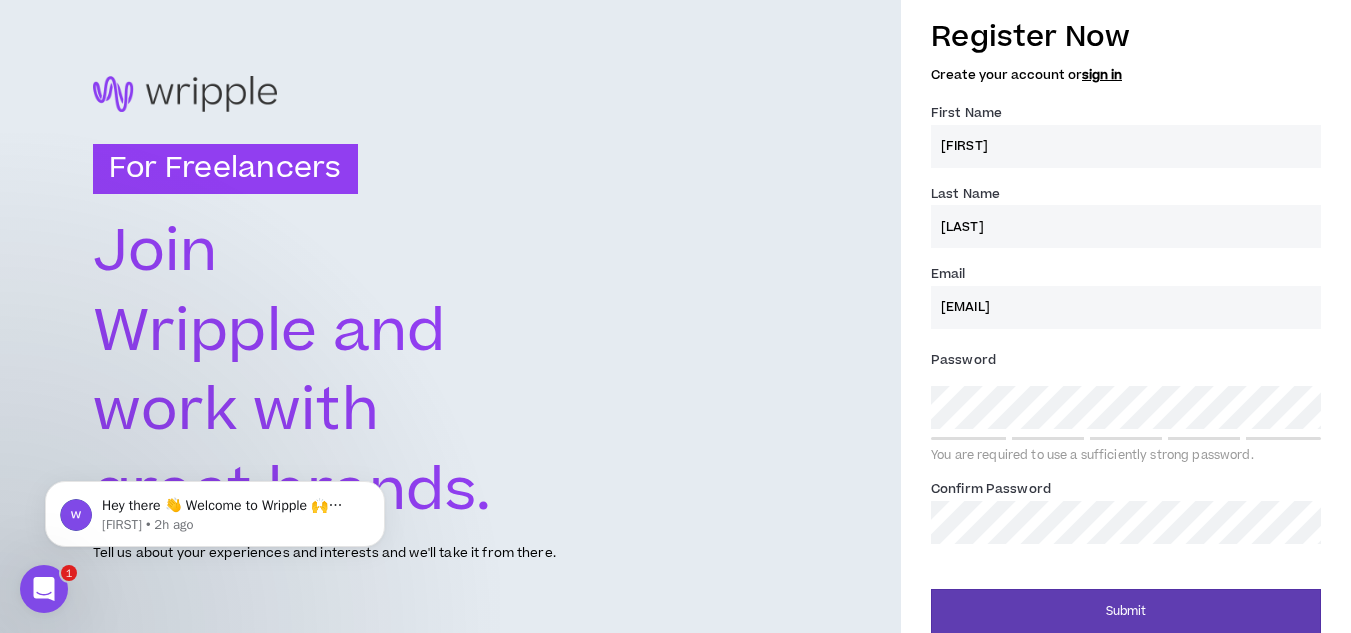 type on "[EMAIL]" 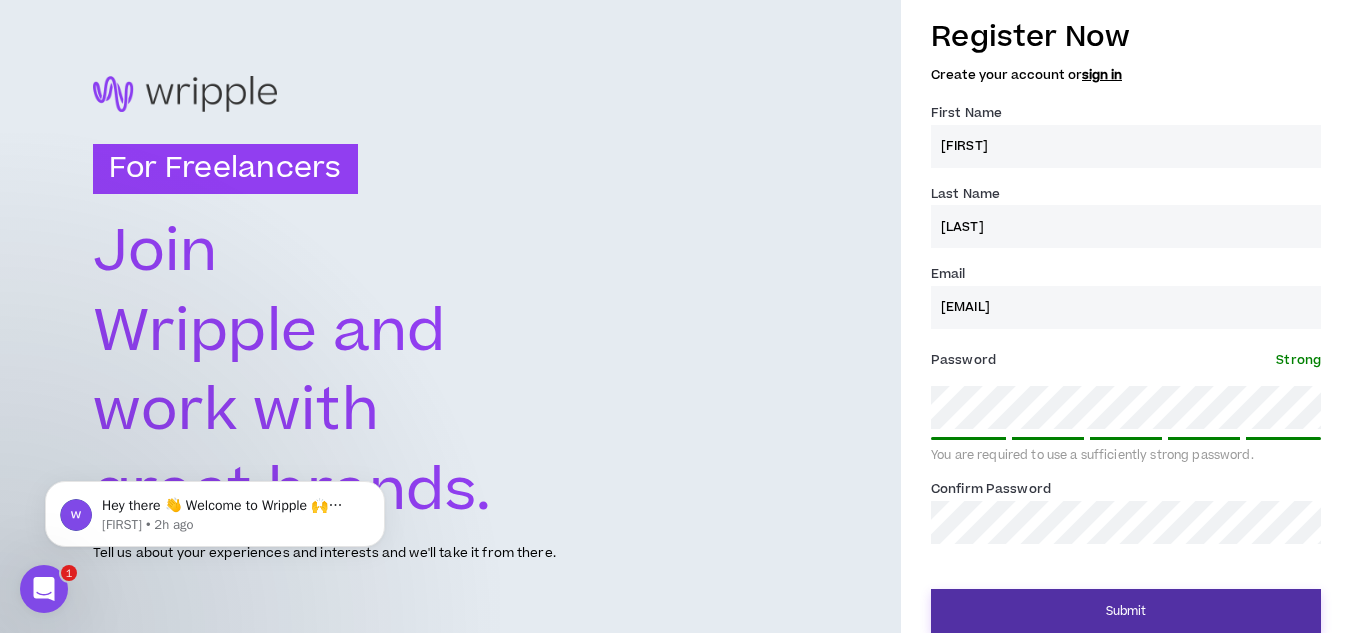 scroll, scrollTop: 11, scrollLeft: 0, axis: vertical 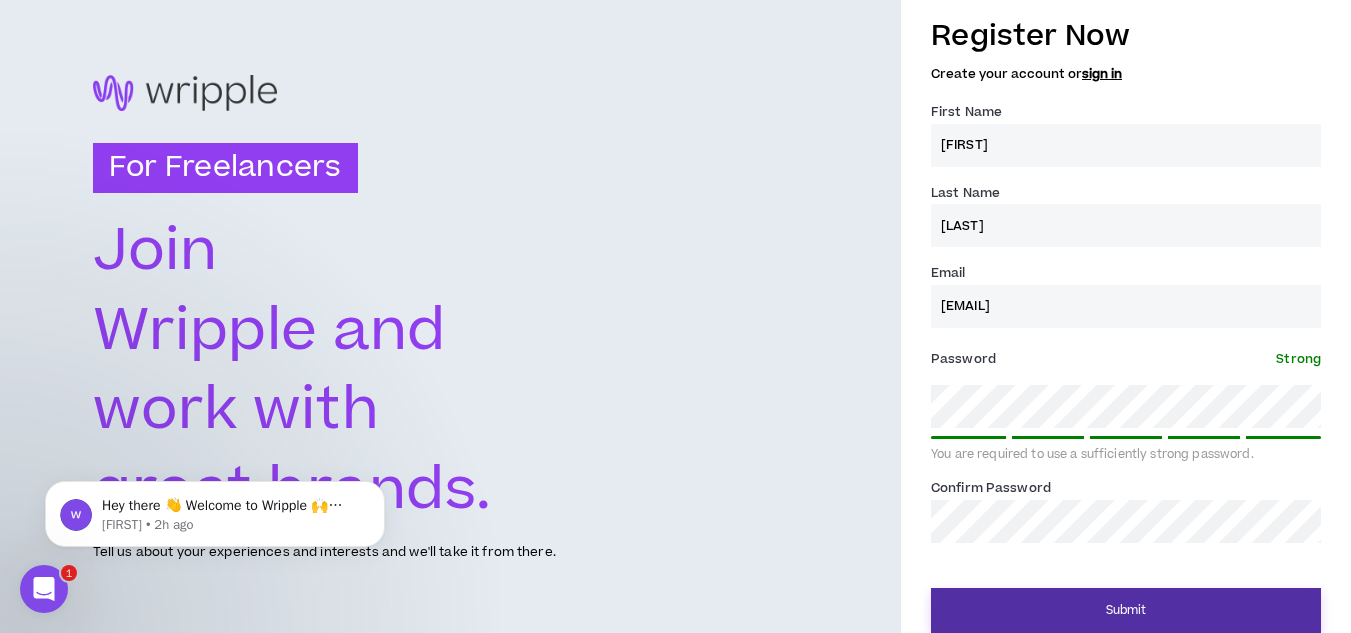 click on "Submit" at bounding box center (1126, 610) 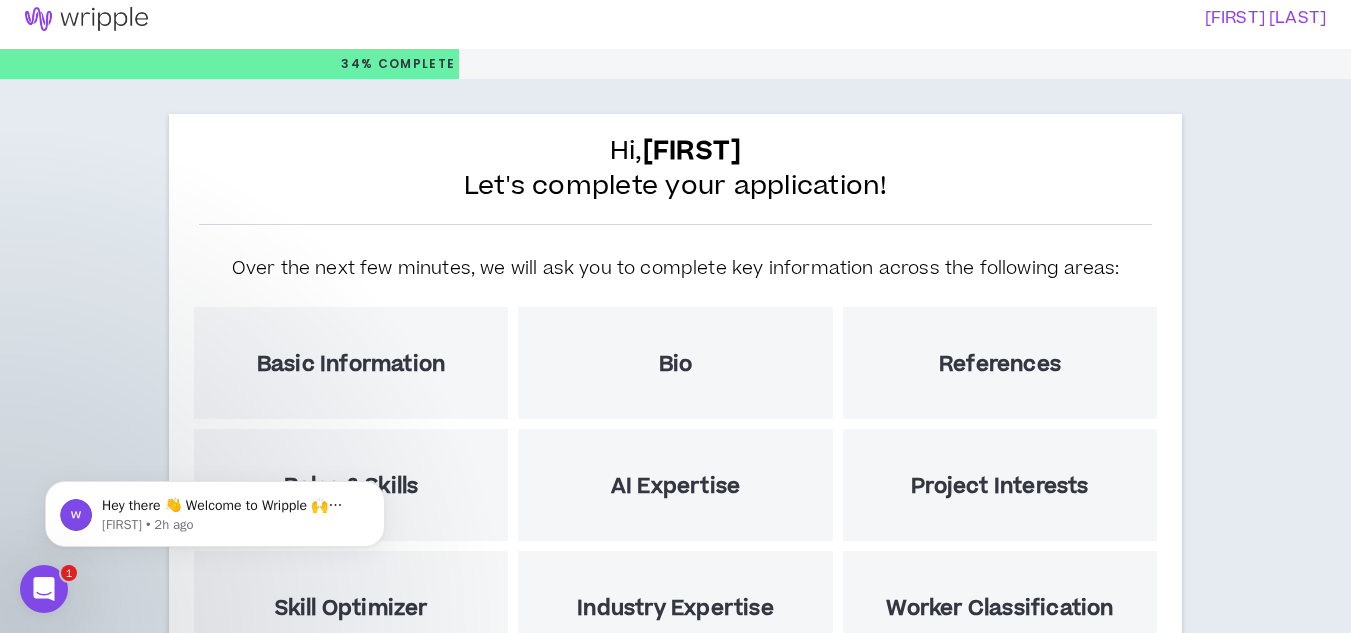 scroll, scrollTop: 0, scrollLeft: 0, axis: both 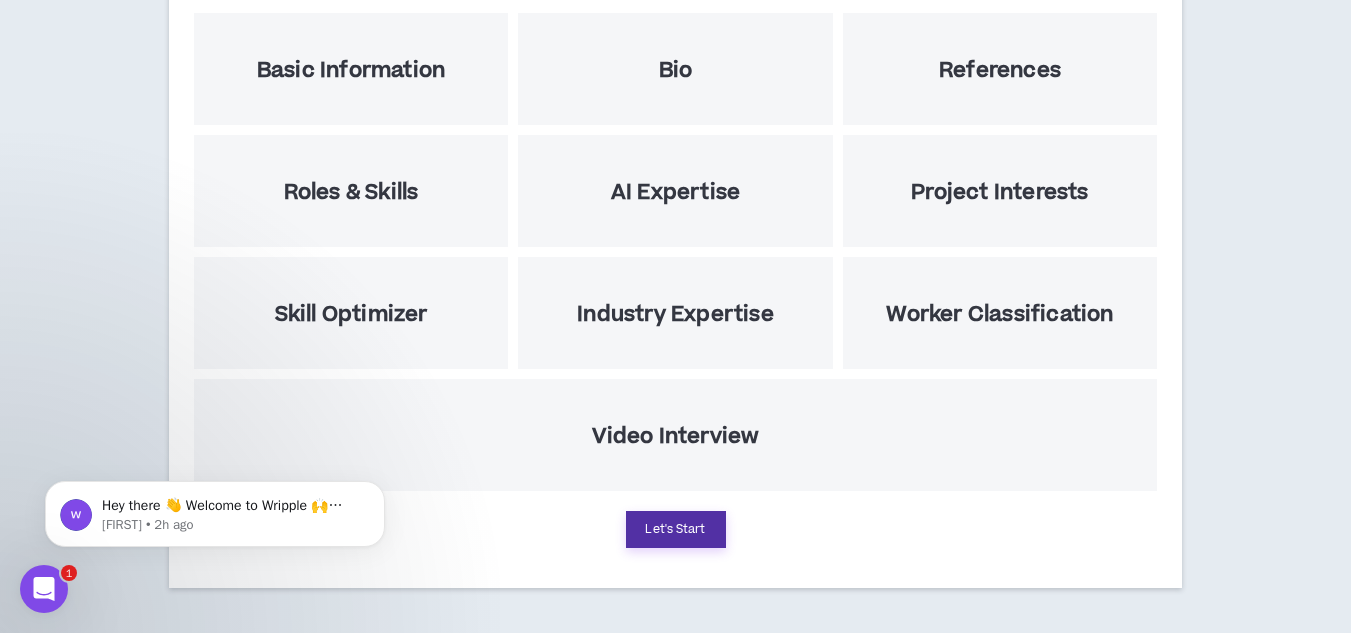 click on "Let's Start" at bounding box center [676, 529] 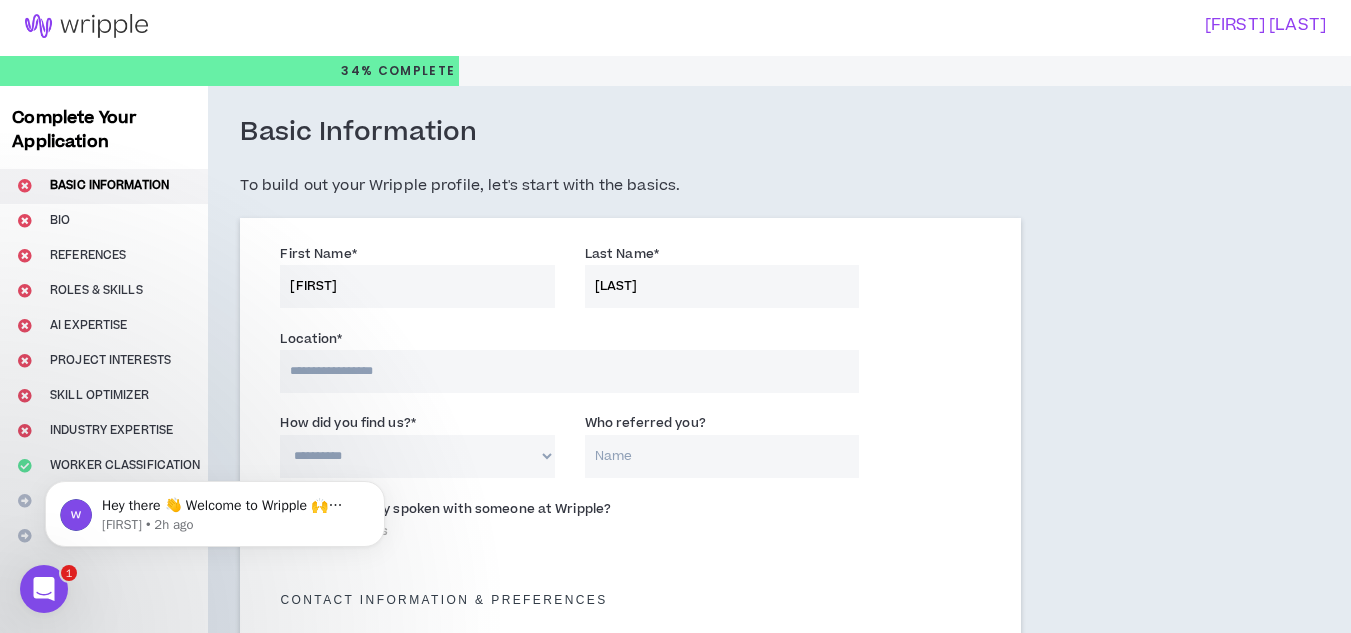 scroll, scrollTop: 0, scrollLeft: 0, axis: both 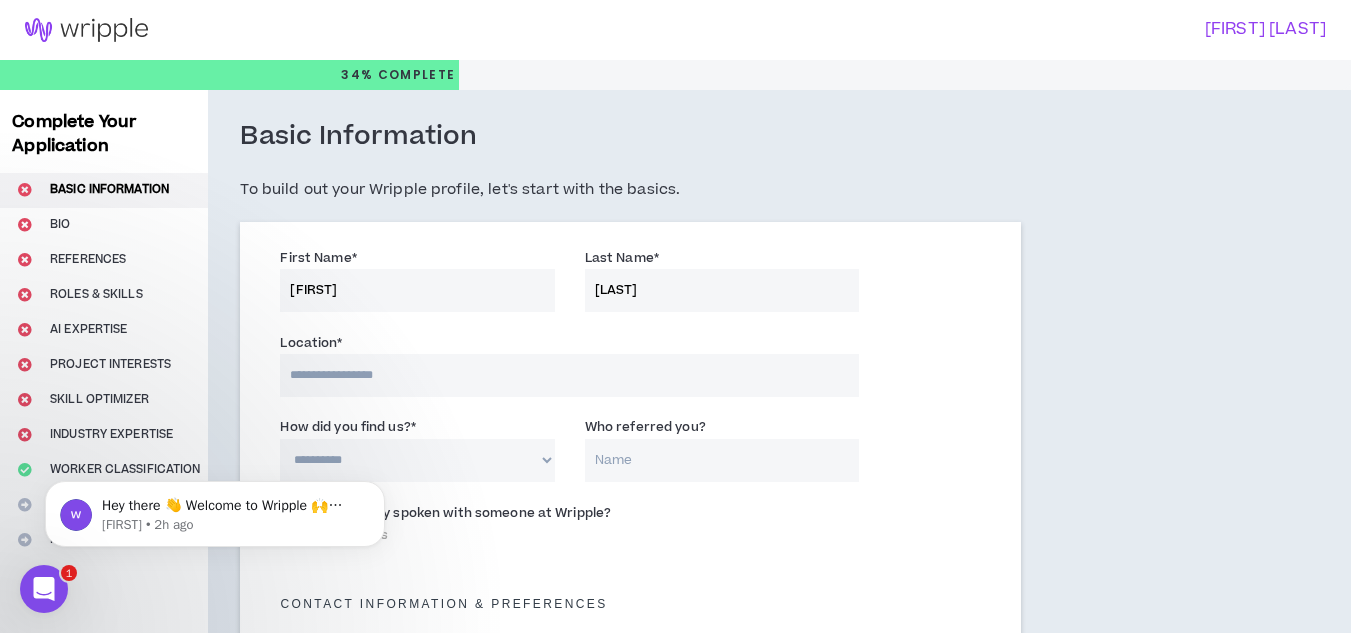 click at bounding box center (569, 375) 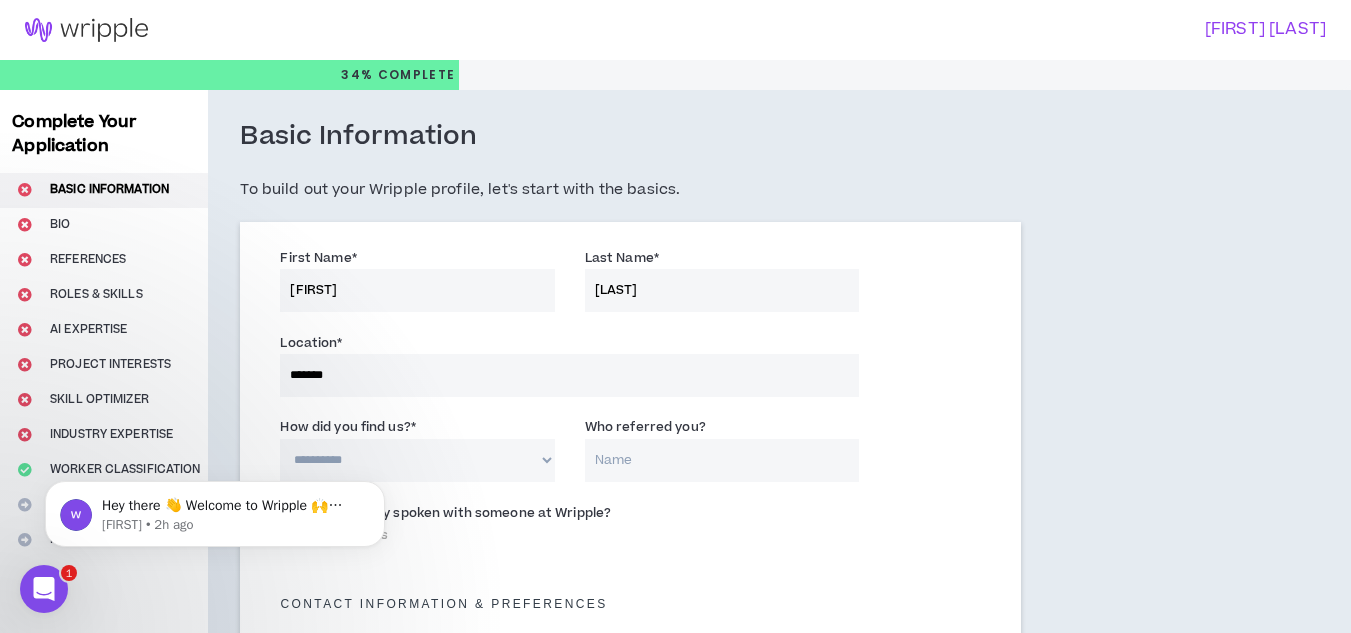 select on "[STATE_CODE]" 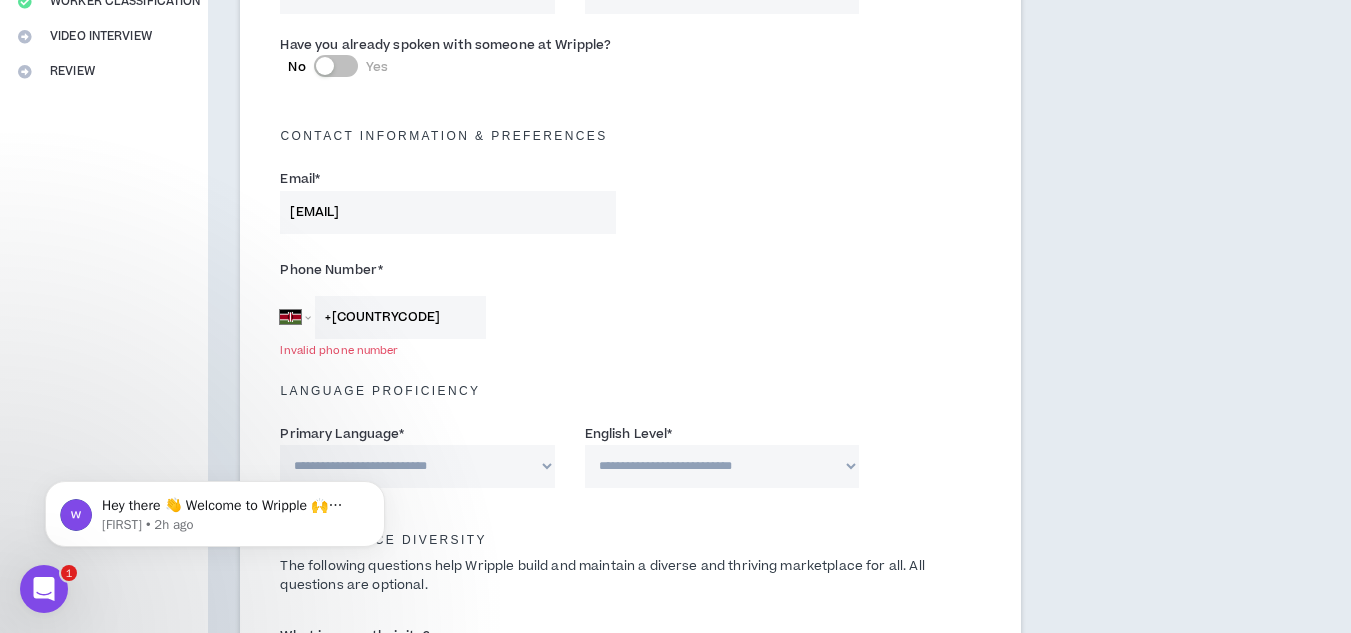 scroll, scrollTop: 469, scrollLeft: 0, axis: vertical 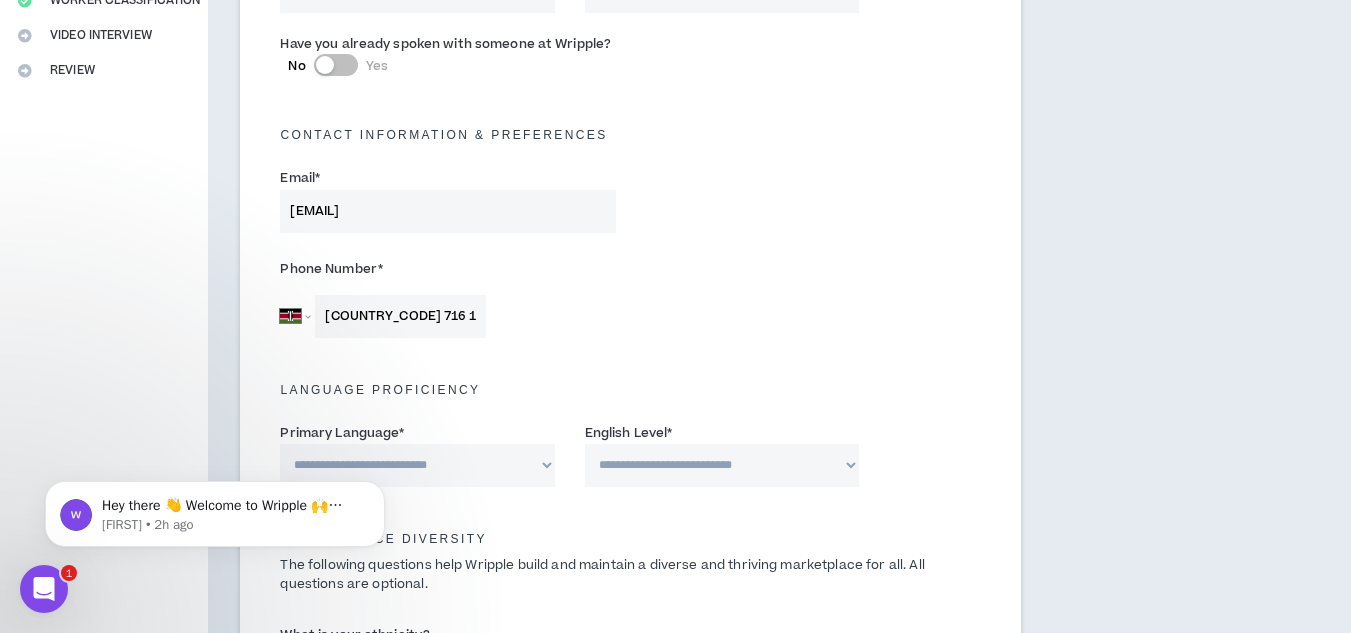 type on "[COUNTRY_CODE] 716 192591" 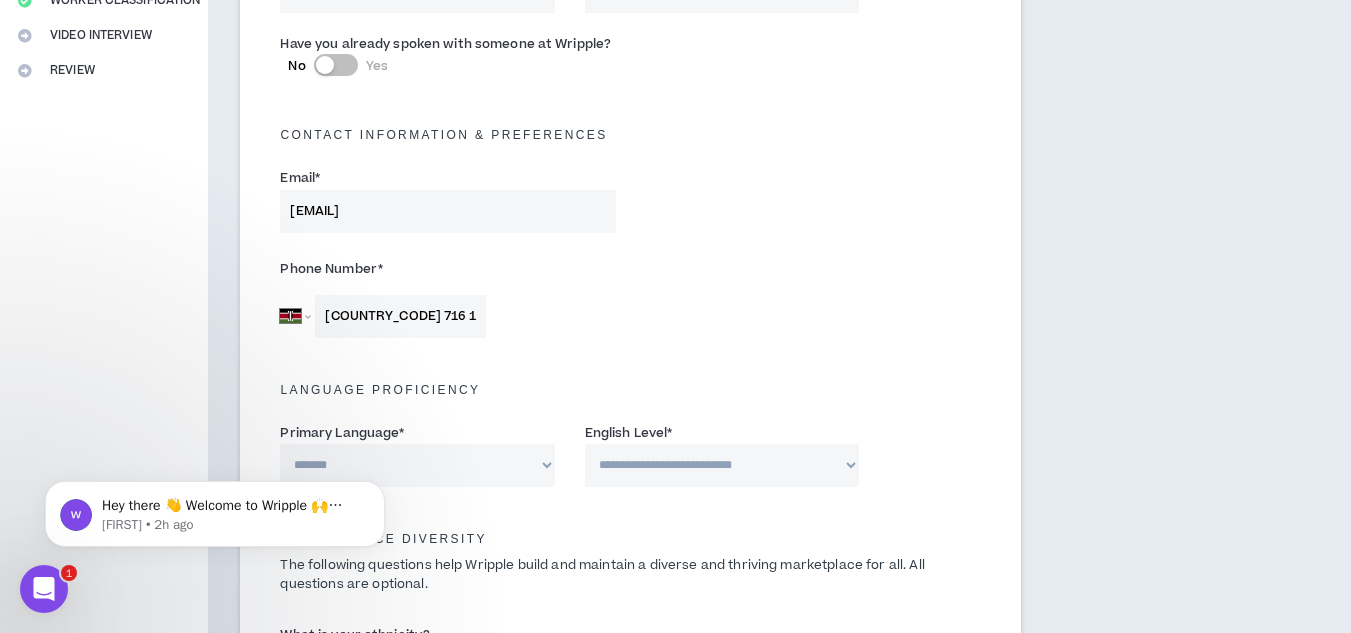 click on "**********" at bounding box center [417, 465] 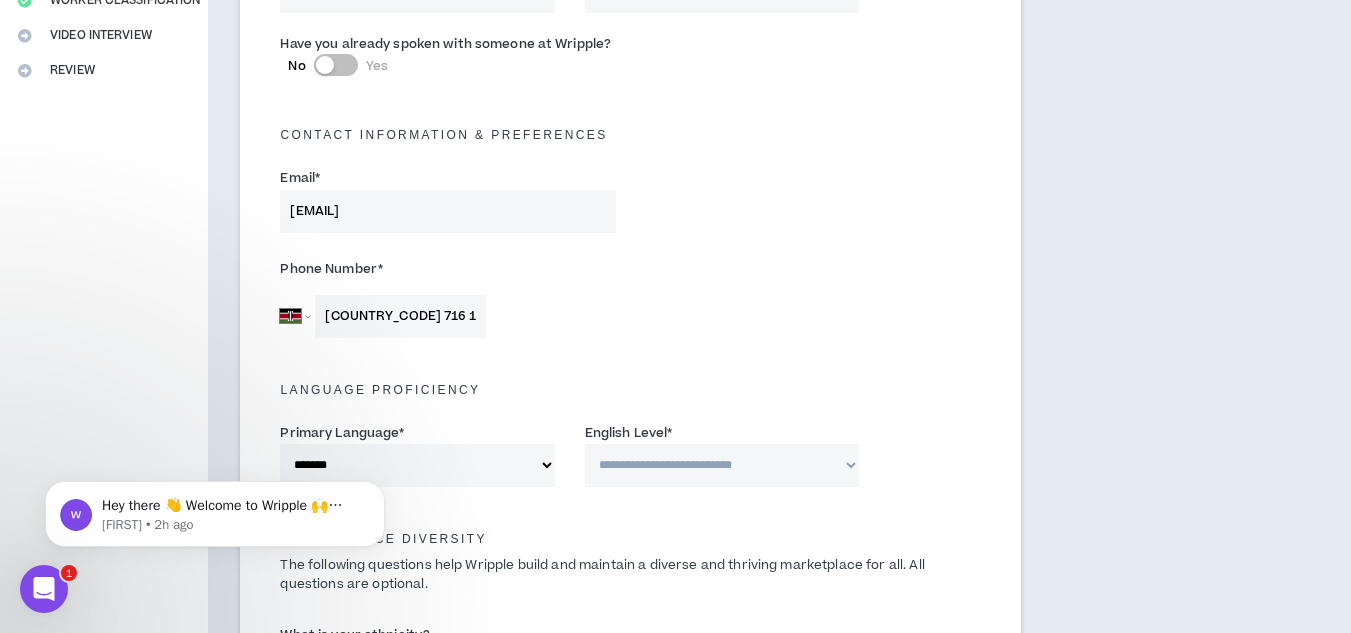 click on "**********" at bounding box center (722, 465) 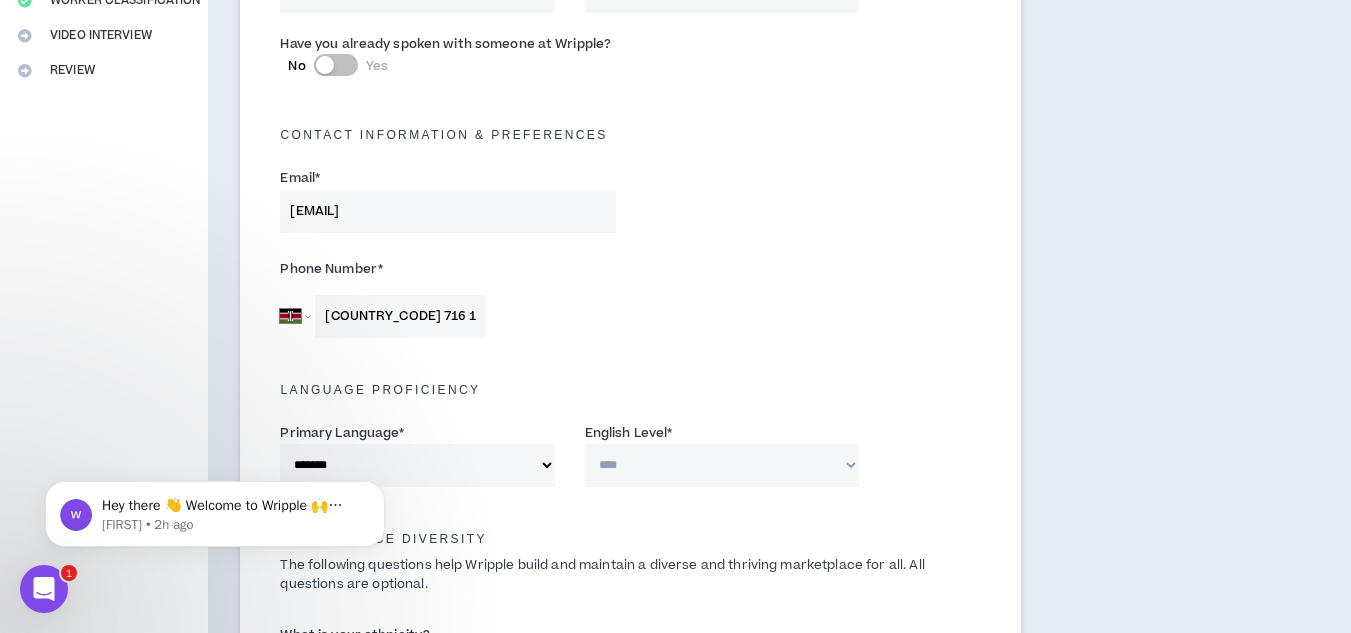 click on "**********" at bounding box center [722, 465] 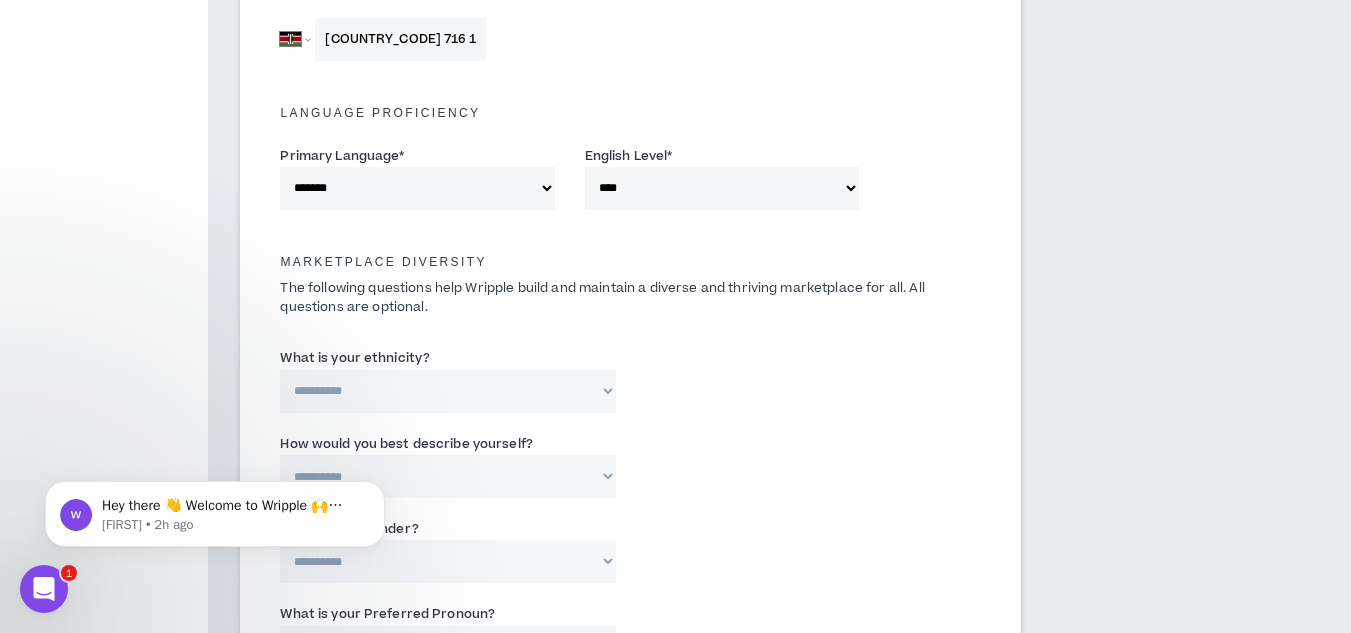 scroll, scrollTop: 810, scrollLeft: 0, axis: vertical 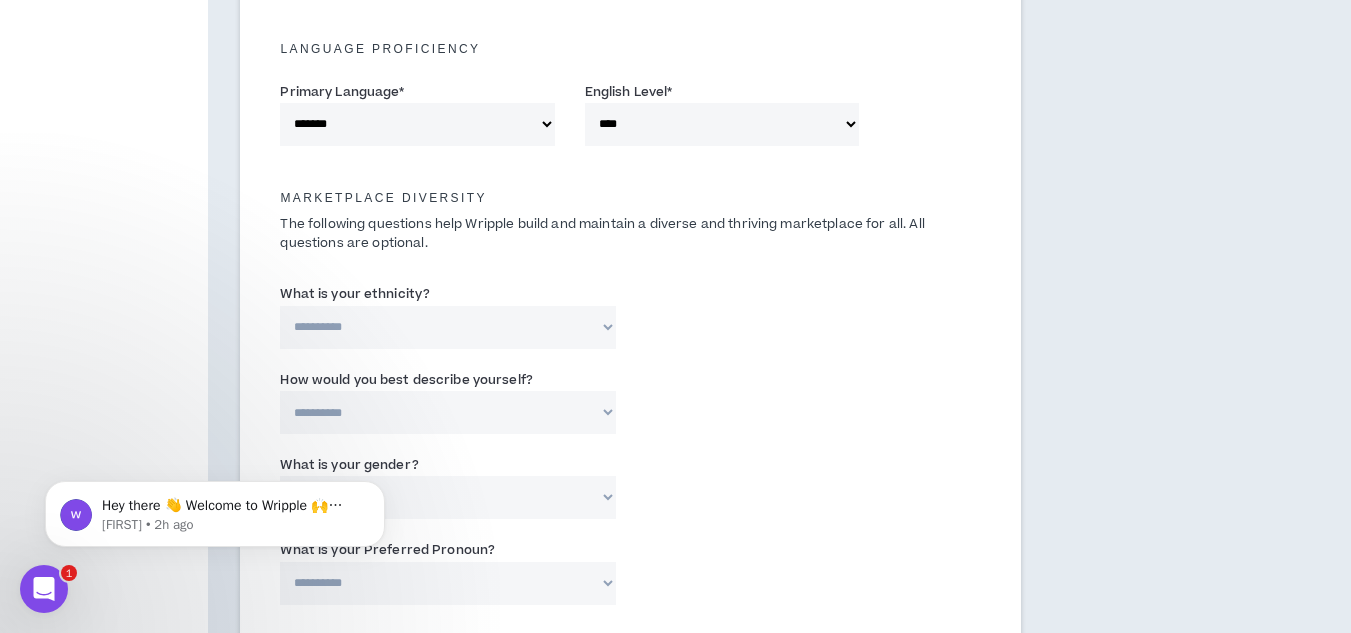 click on "**********" at bounding box center [447, 327] 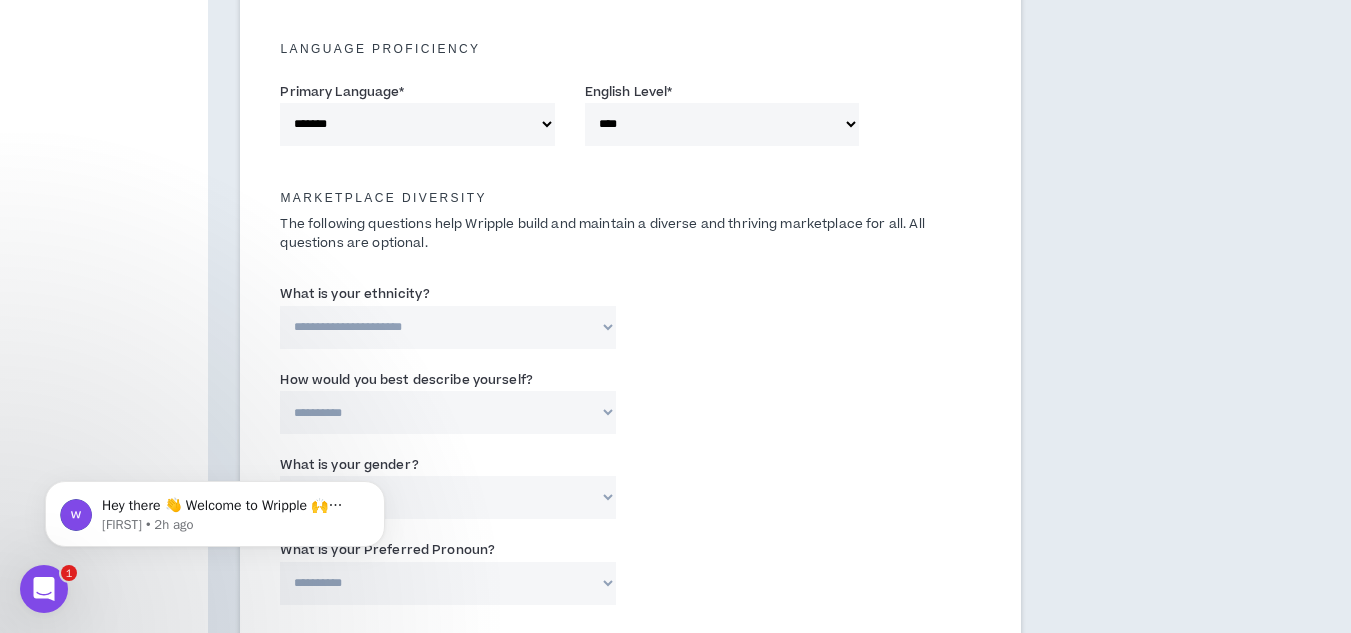 click on "**********" at bounding box center (447, 327) 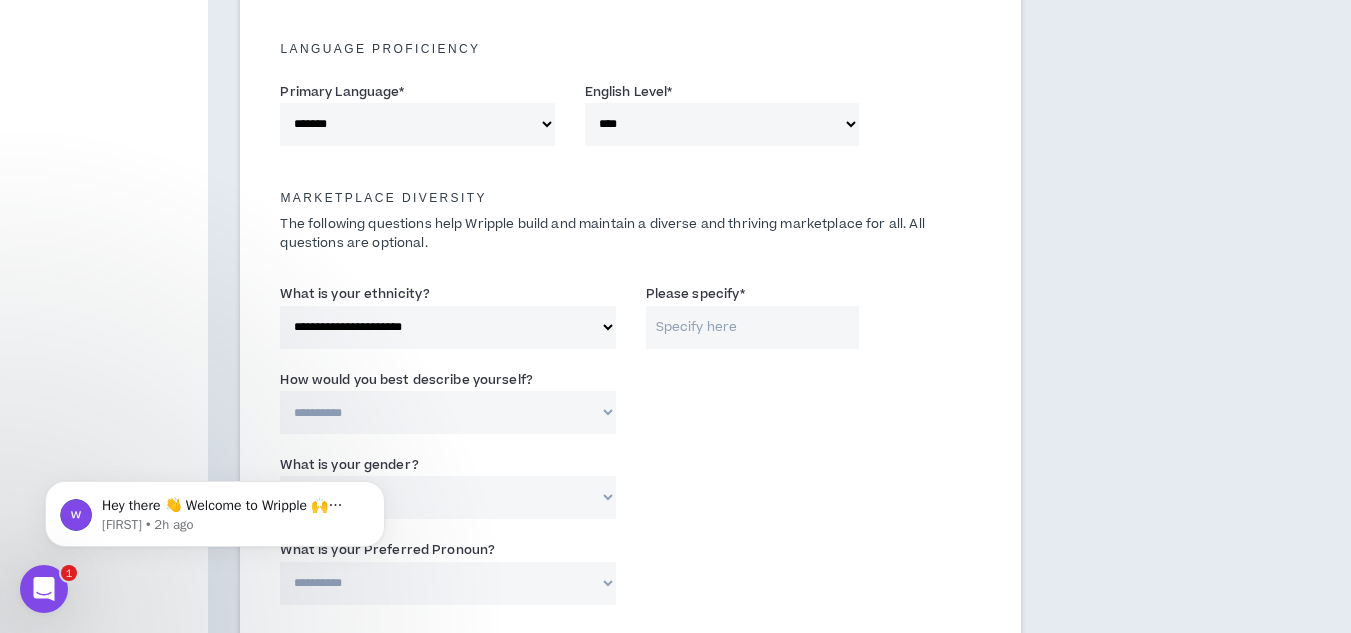 click on "Please specify  *" at bounding box center (752, 327) 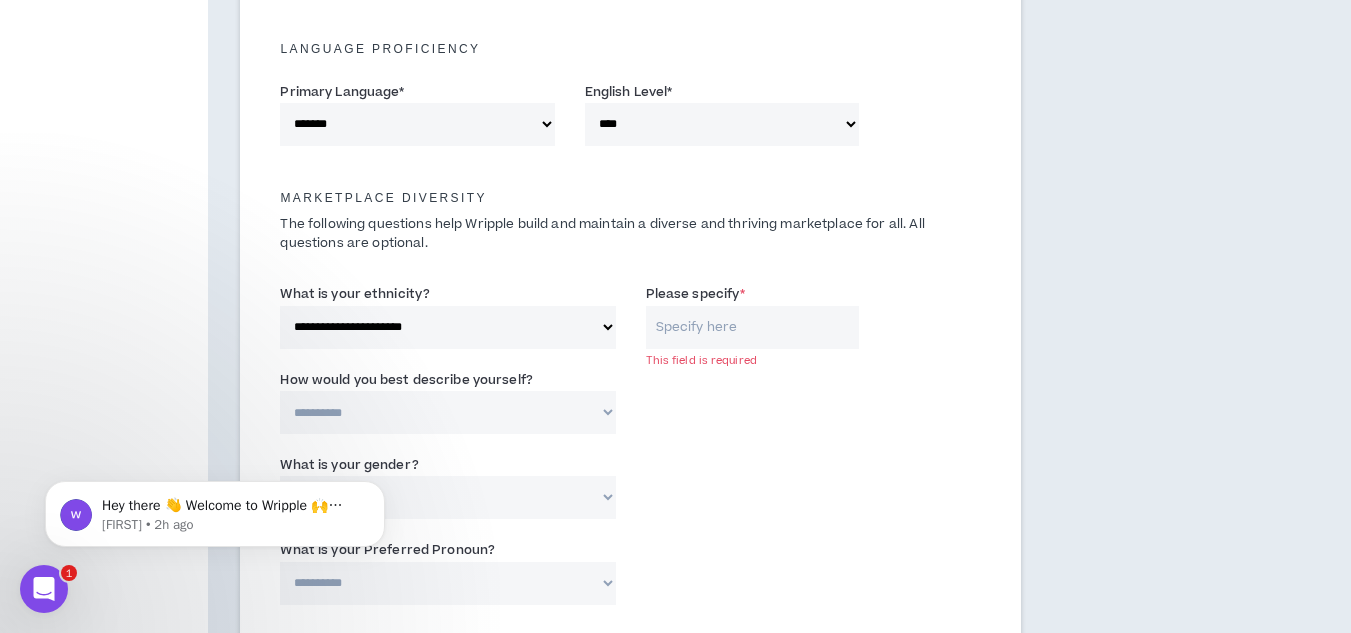 click on "**********" at bounding box center [447, 327] 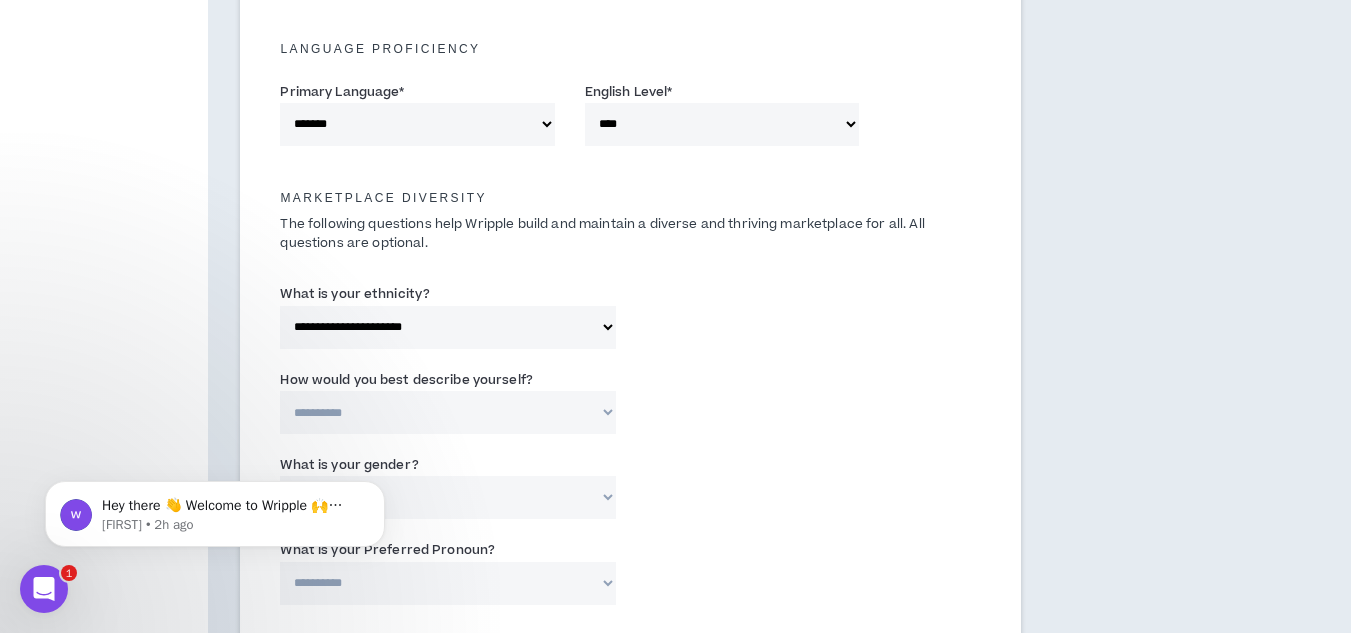 click on "**********" at bounding box center (447, 412) 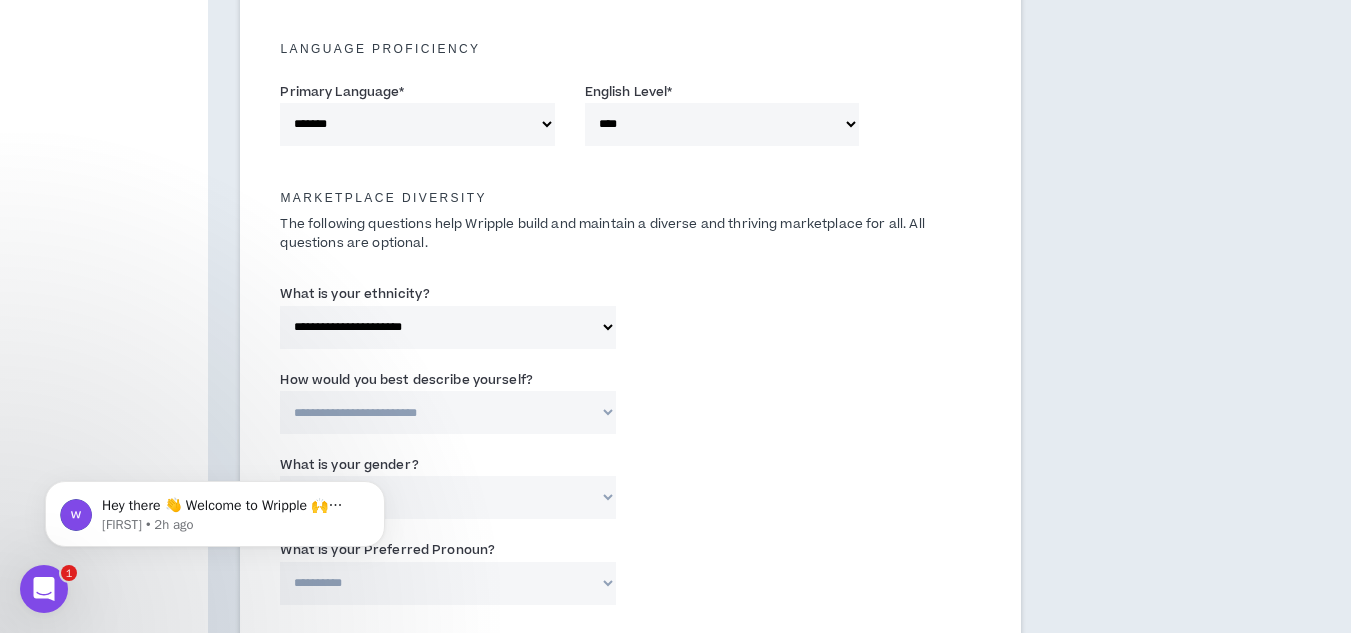 click on "**********" at bounding box center [447, 412] 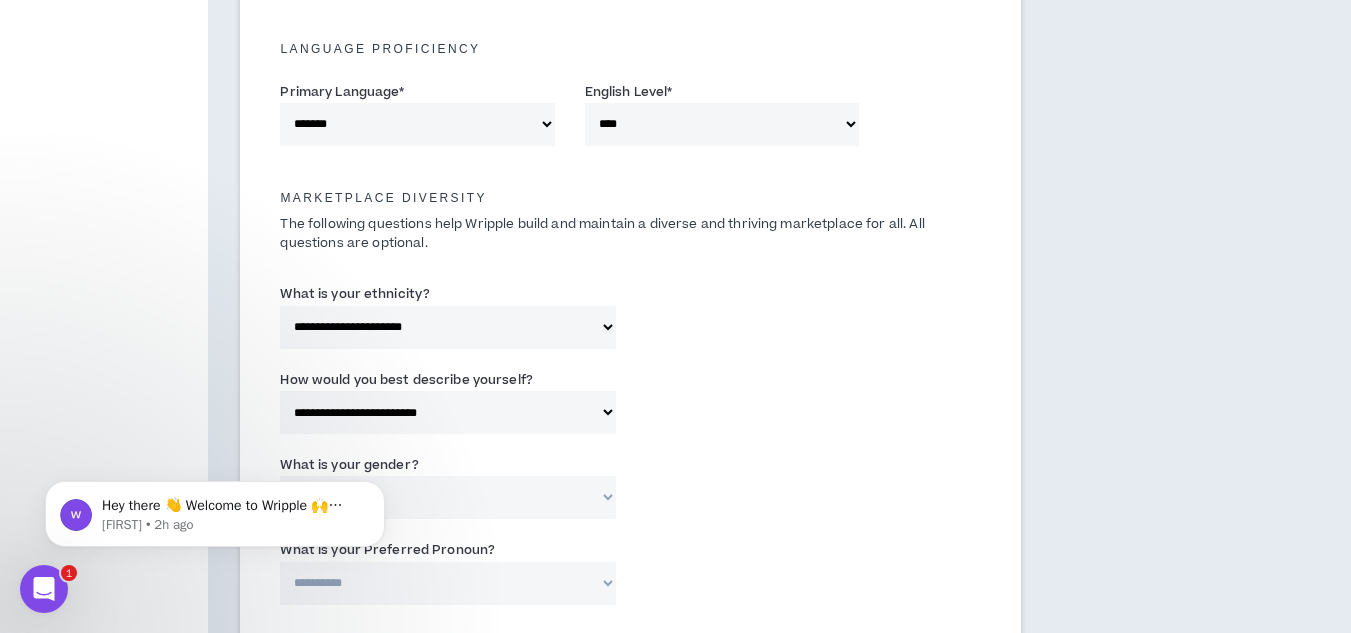 click on "**********" at bounding box center [447, 497] 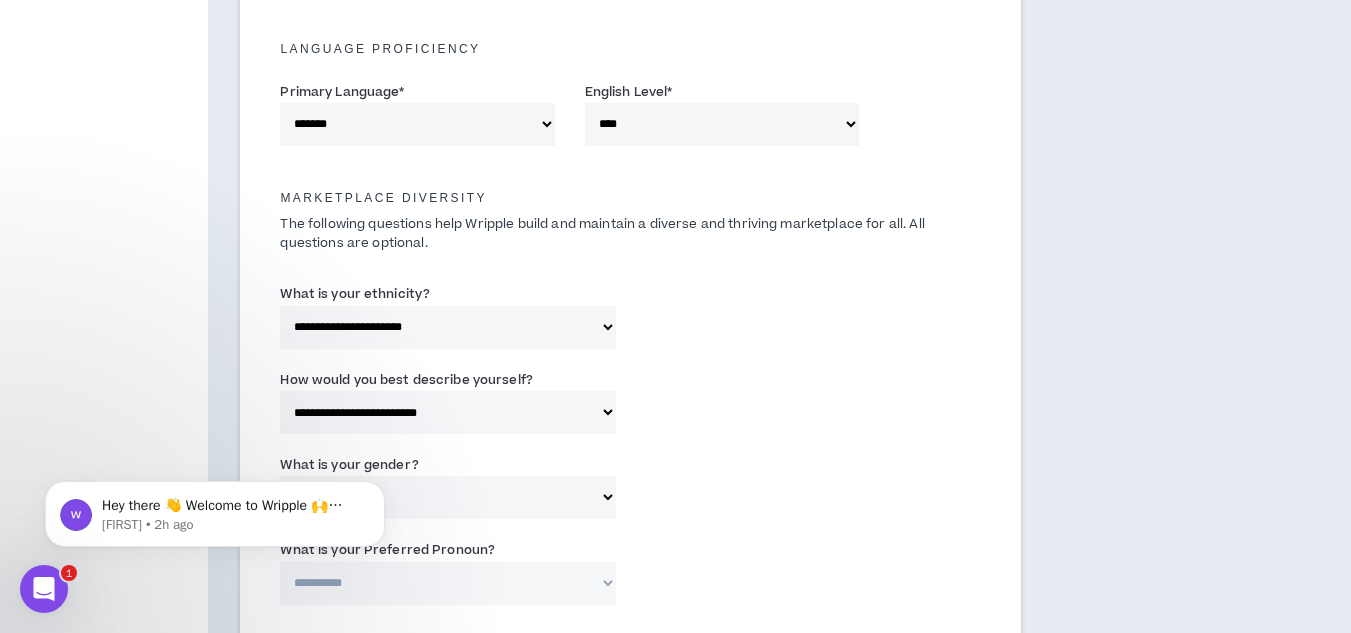click on "**********" at bounding box center (447, 571) 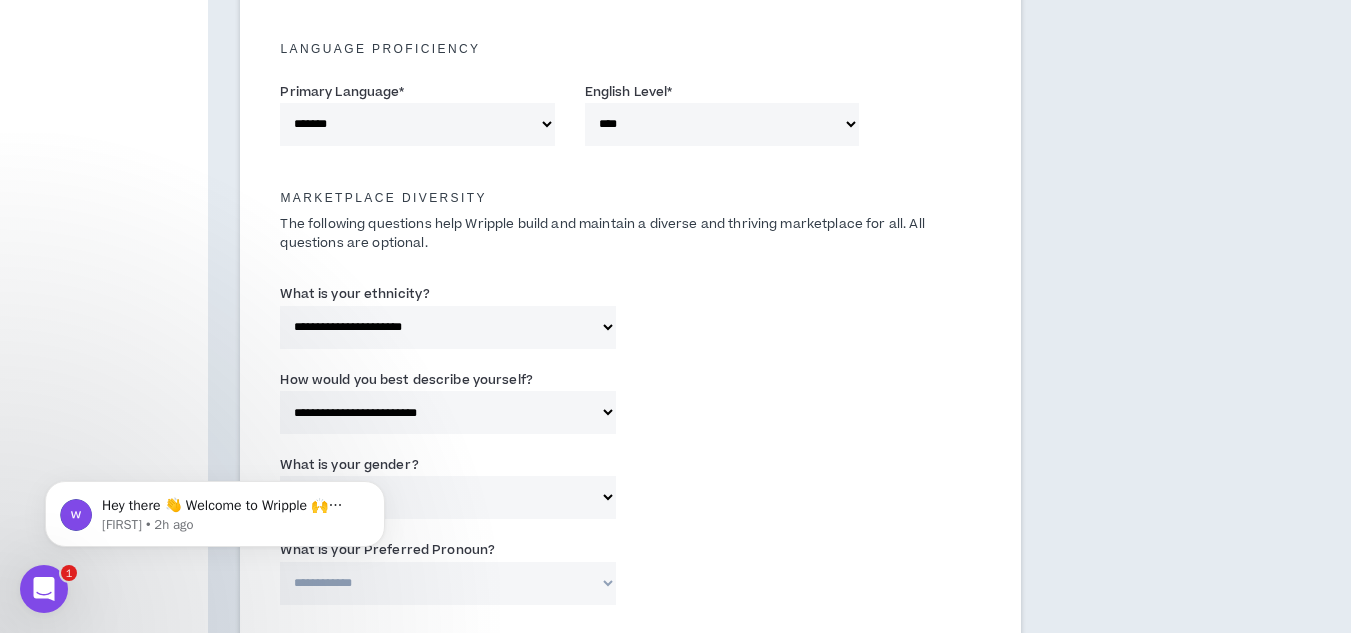 click on "**********" at bounding box center (447, 583) 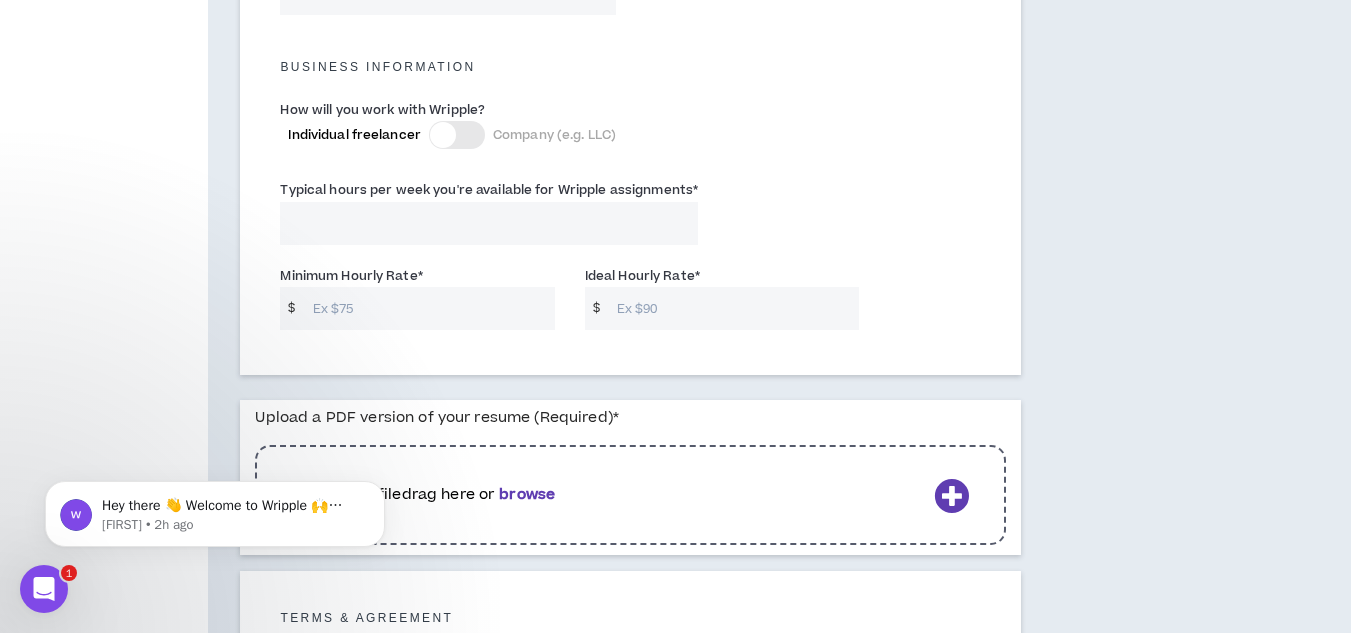 scroll, scrollTop: 1411, scrollLeft: 0, axis: vertical 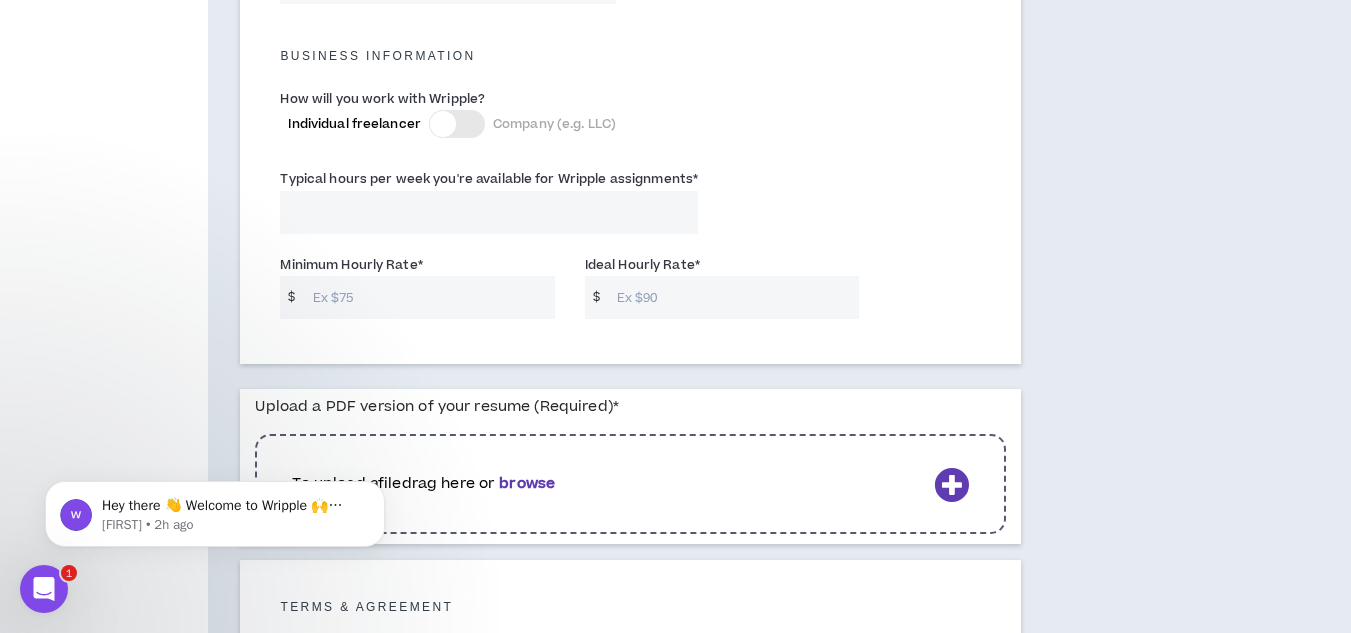 click on "Minimum Hourly Rate  *" at bounding box center [429, 297] 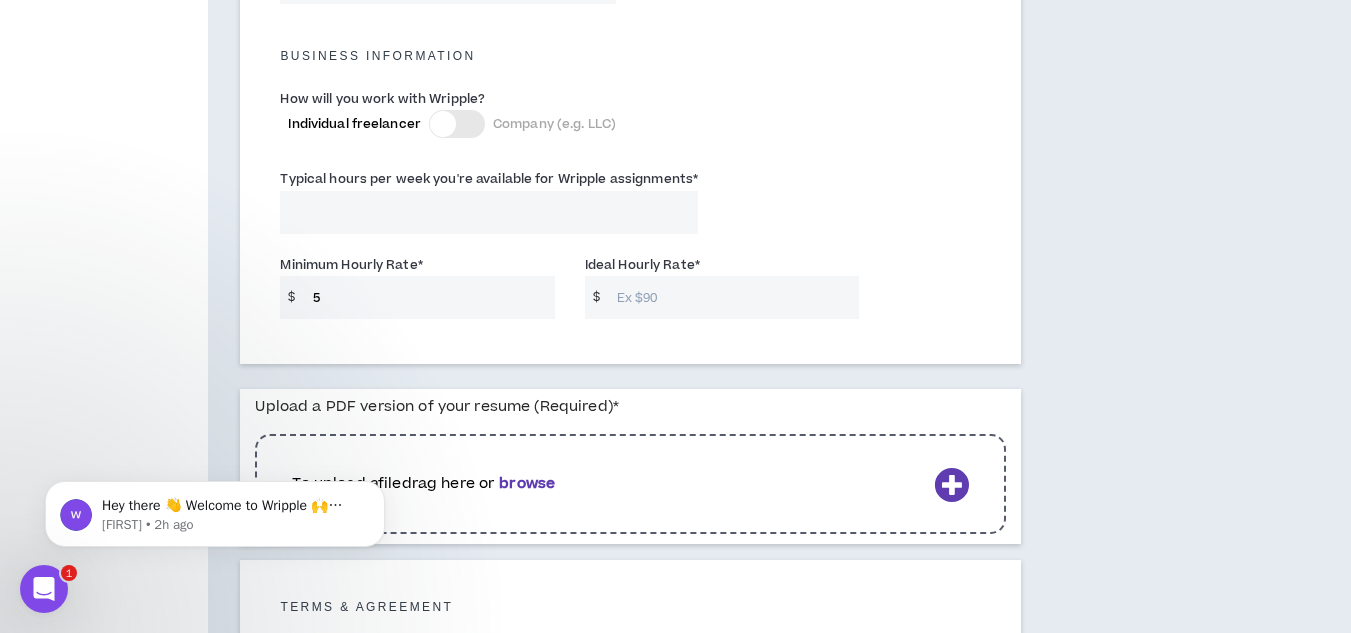 type on "5" 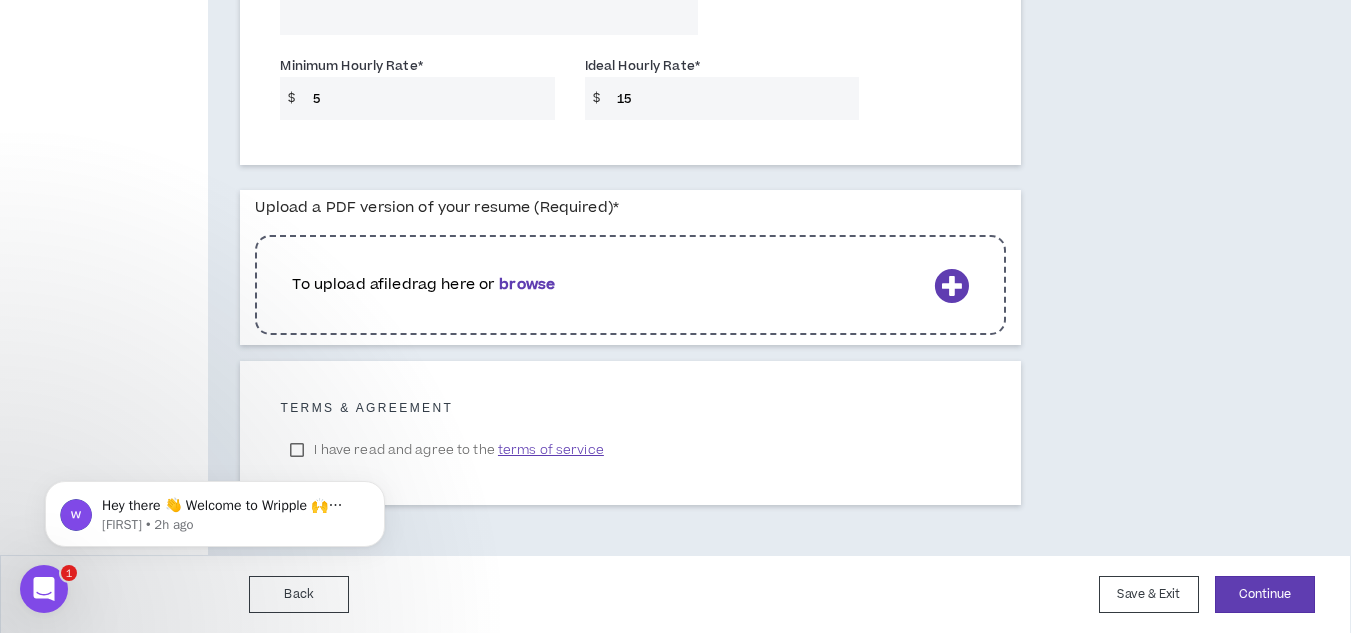scroll, scrollTop: 1611, scrollLeft: 0, axis: vertical 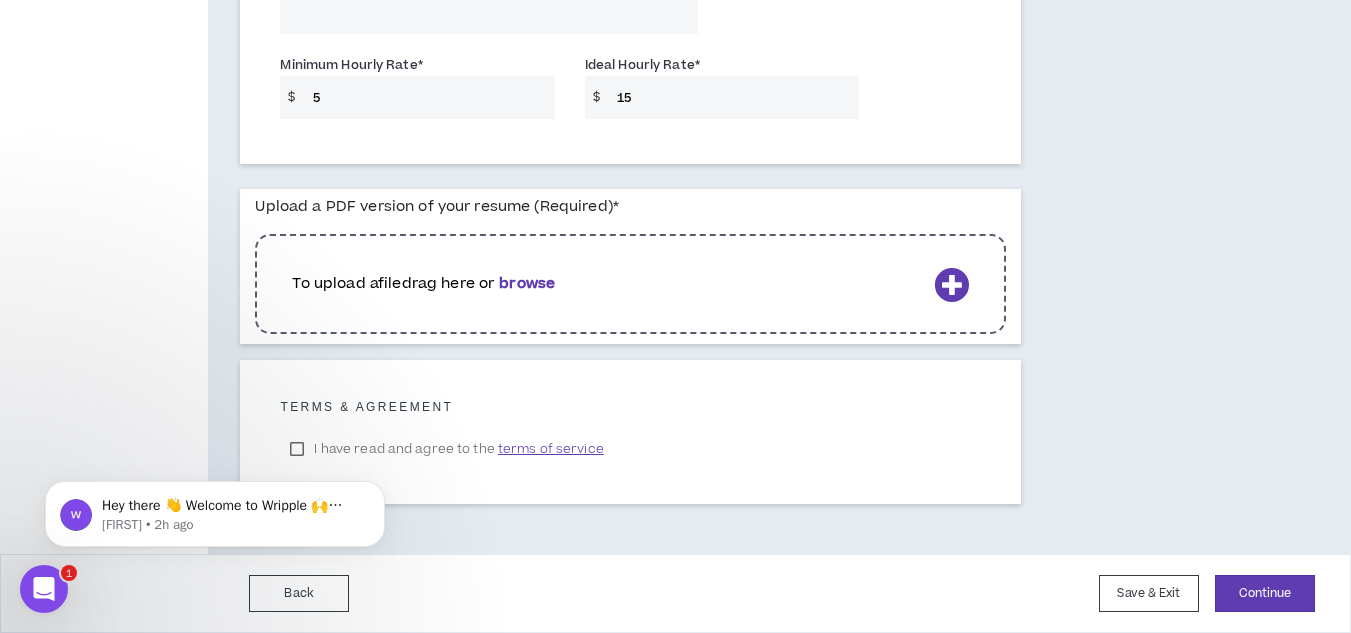 type on "15" 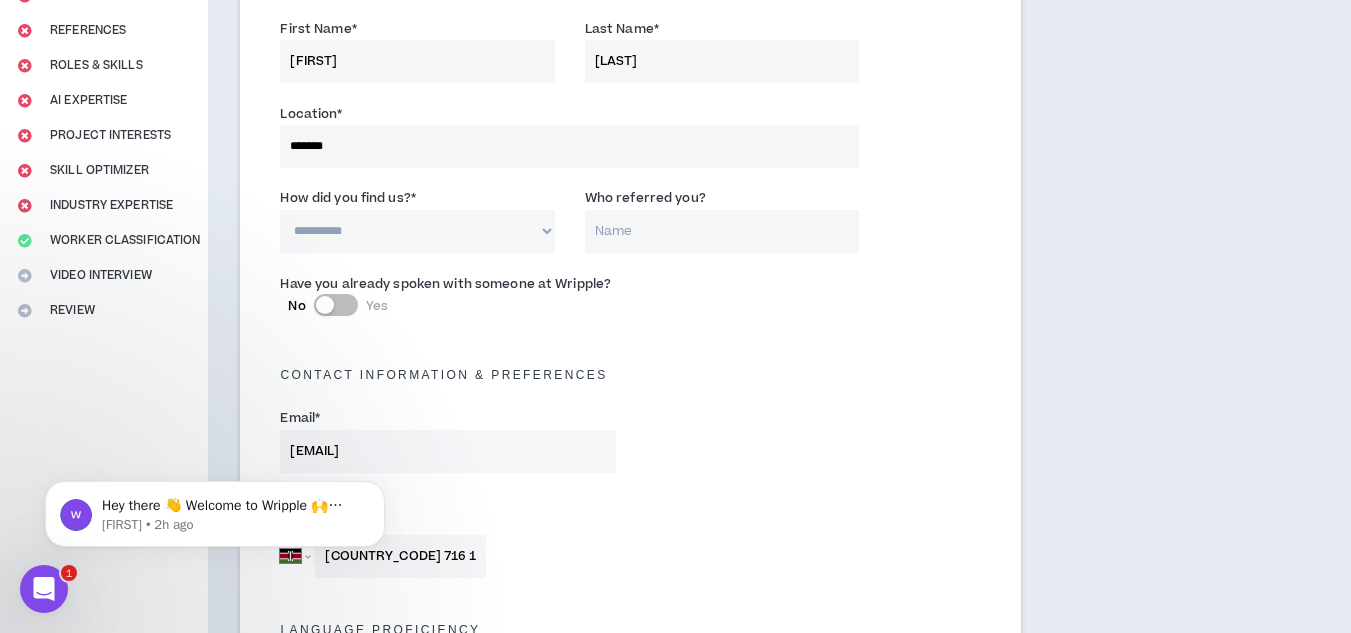 scroll, scrollTop: 0, scrollLeft: 0, axis: both 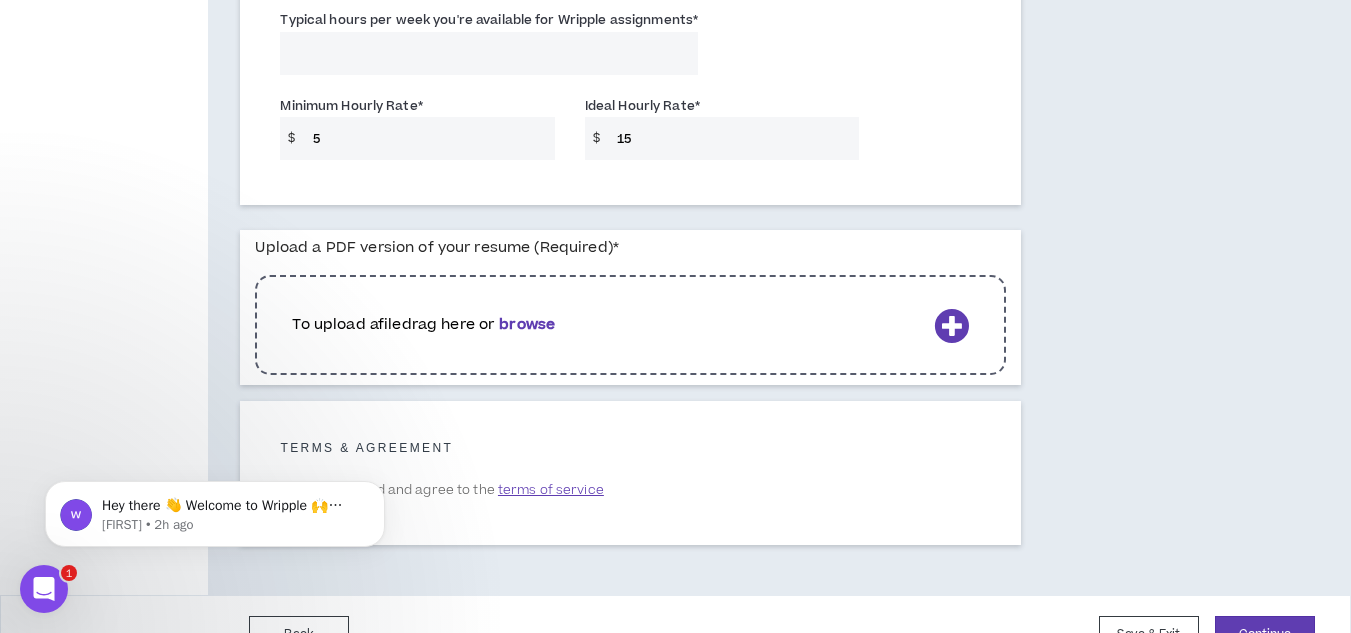 click on "browse" at bounding box center (527, 324) 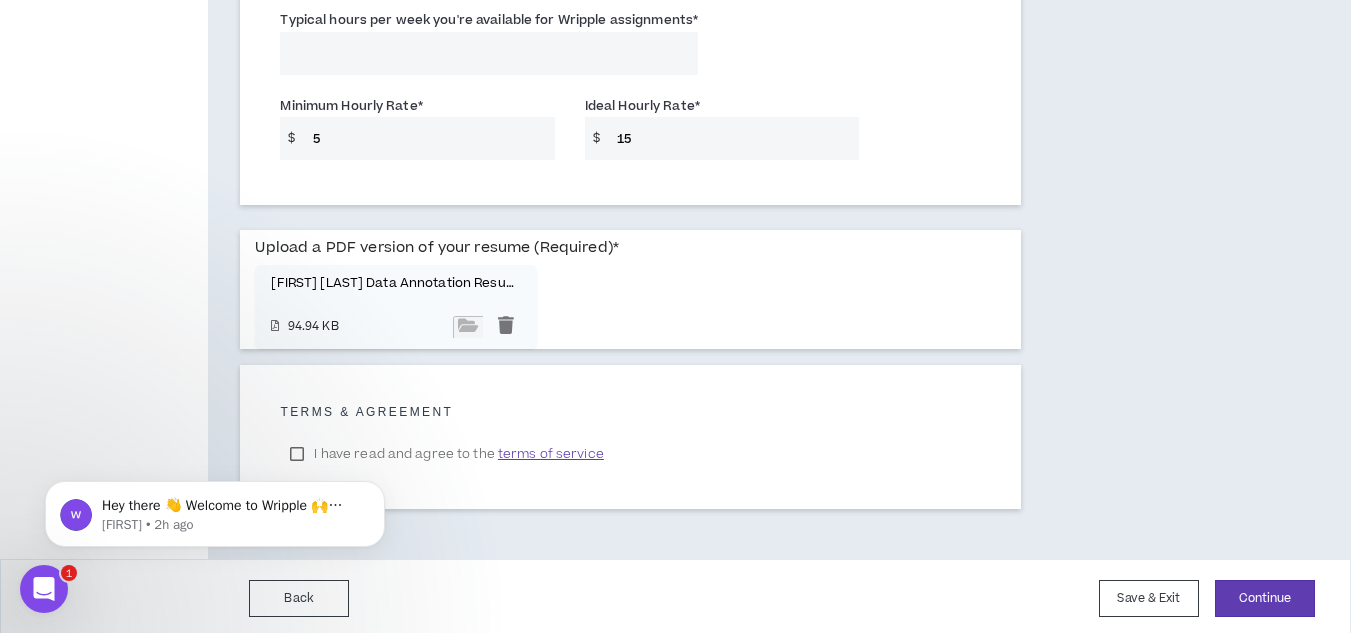 click on "Hey there 👋 Welcome to Wripple 🙌 Take a look around! If you have any questions, just reply to this message. [FIRST] [FIRST] • 2h ago" at bounding box center [215, 509] 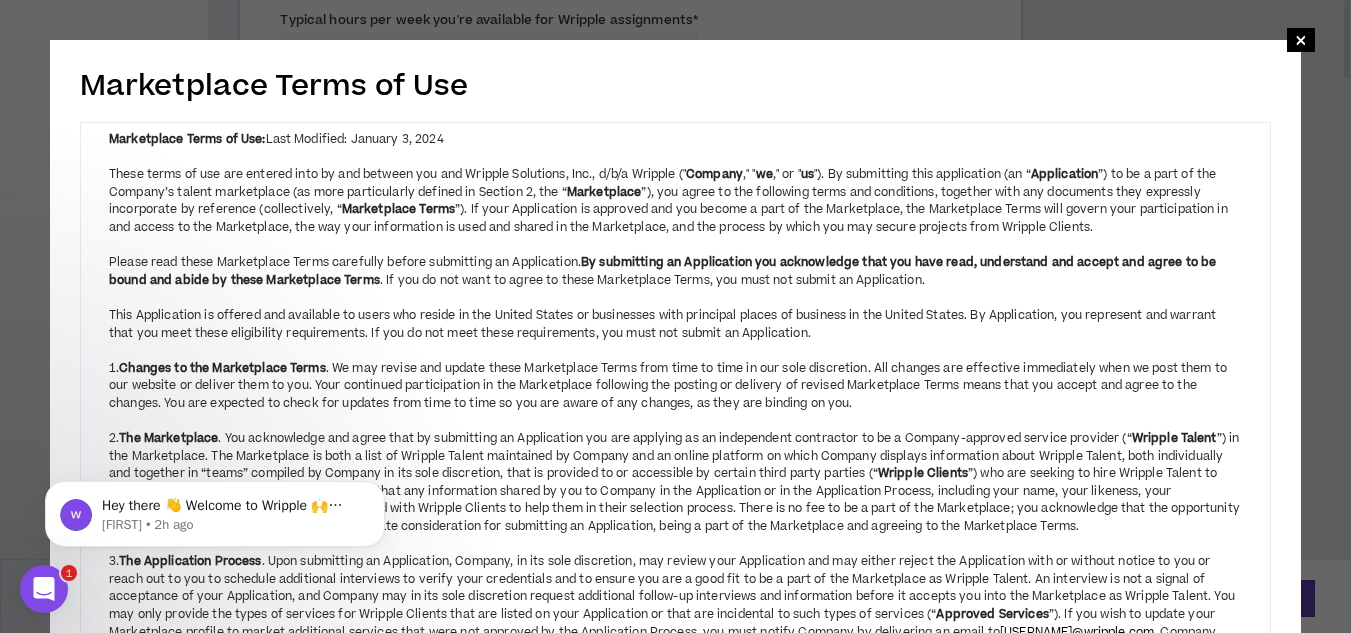 scroll, scrollTop: 1575, scrollLeft: 0, axis: vertical 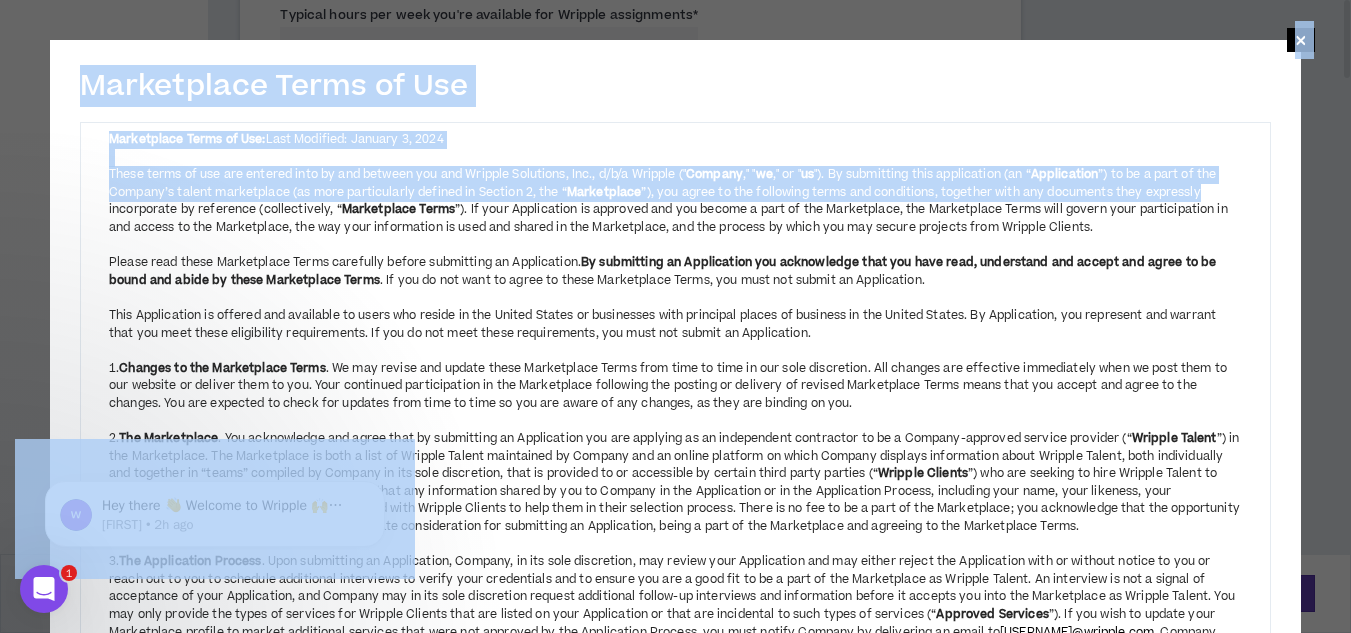 drag, startPoint x: 1277, startPoint y: 186, endPoint x: 1257, endPoint y: 666, distance: 480.41647 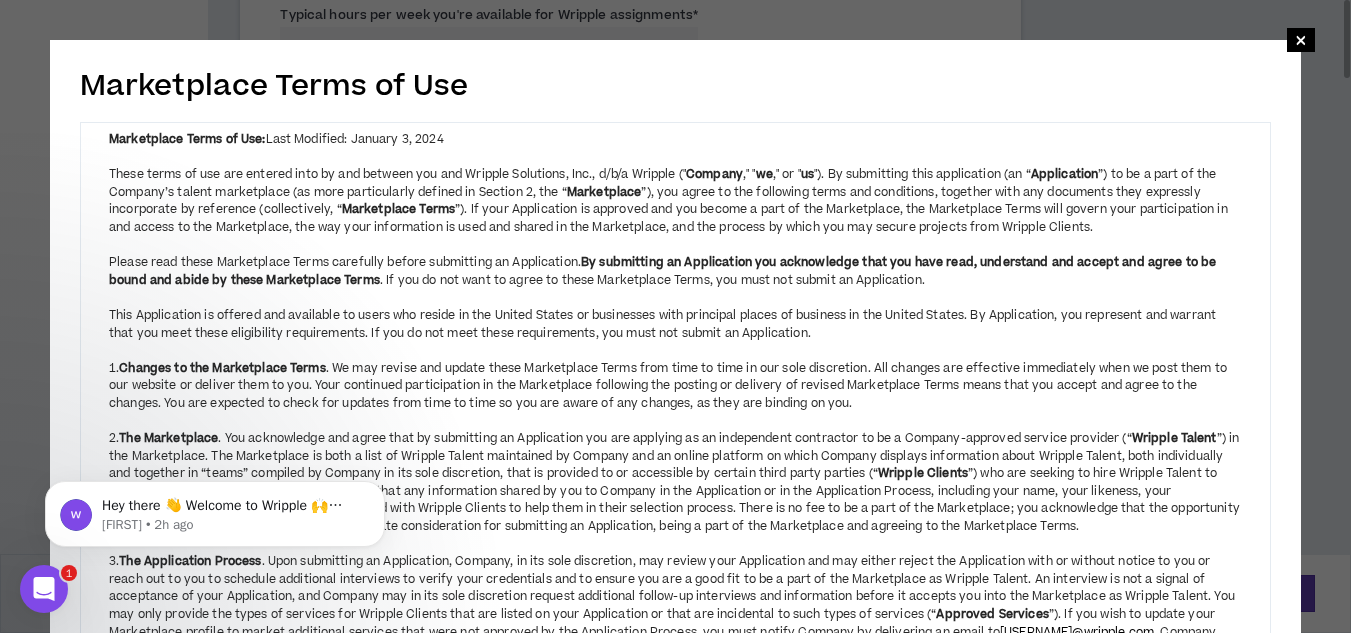 click on "Marketplace Terms of Use:  Last Modified: January 3, 2024    These terms of use are entered into by and between you and Wripple Solutions, Inc., d/b/a Wripple (" Company ," " we ," or " us "). By submitting this application (an “ Application ”) to be a part of the Company’s talent marketplace (as more particularly defined in Section 2, the “ Marketplace ”), you agree to the following terms and conditions, together with any documents they expressly incorporate by reference (collectively, “ Marketplace Terms ”). If your Application is approved and you become a part of the Marketplace, the Marketplace Terms will govern your participation in and access to the Marketplace, the way your information is used and shared in the Marketplace, and the process by which you may secure projects from Wripple Clients.    Please read these Marketplace Terms carefully before submitting an Application.  . If you do not want to agree to these Marketplace Terms, you must not submit an Application.      1." at bounding box center (675, 2591) 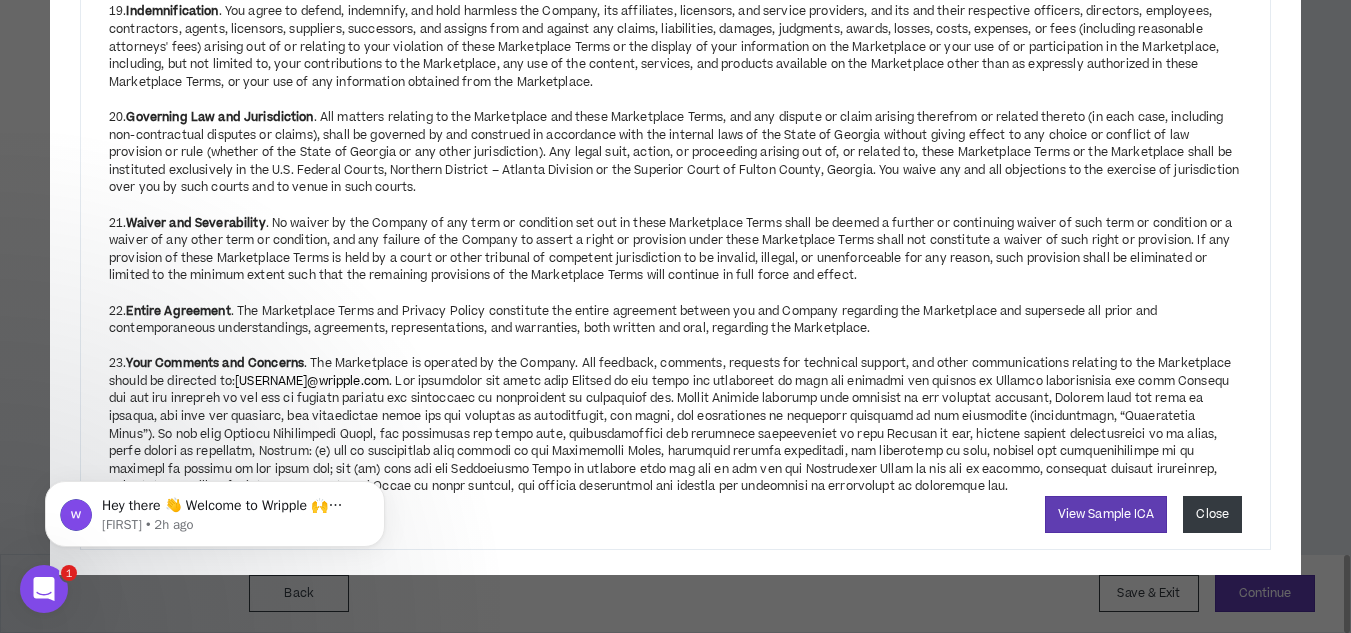 click on "Close" at bounding box center [1212, 514] 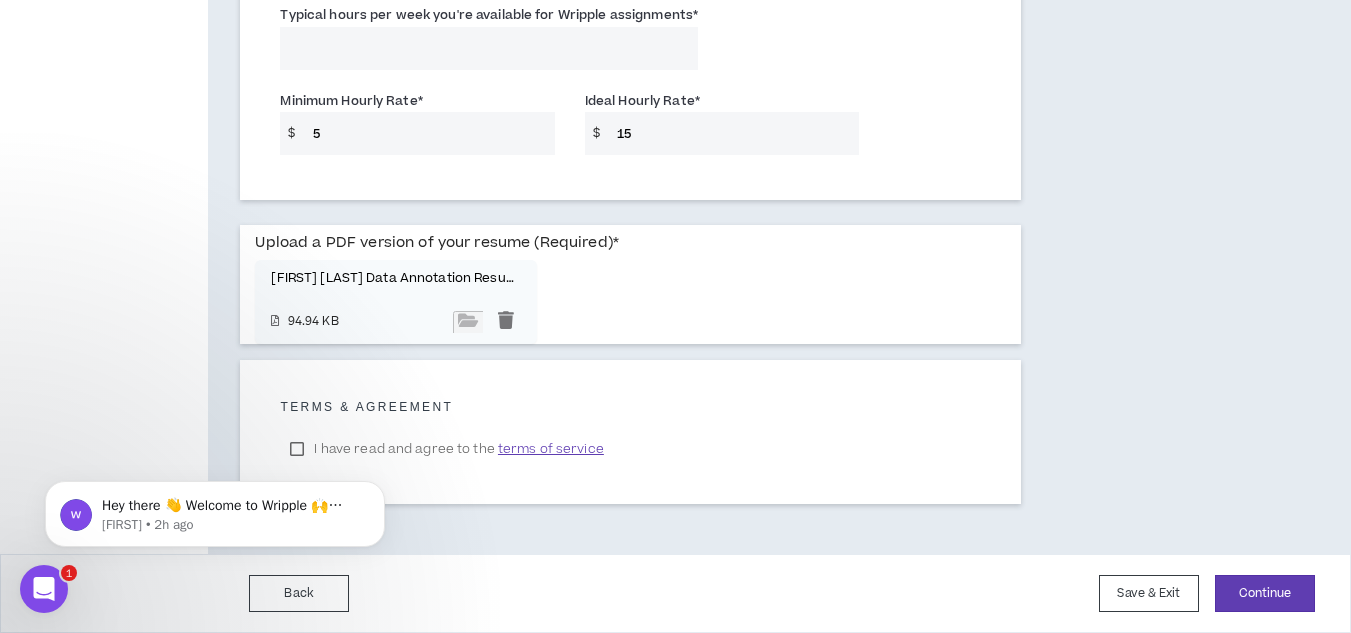 click on "Hey there 👋 Welcome to Wripple 🙌 Take a look around! If you have any questions, just reply to this message. [FIRST] [FIRST] • 2h ago" 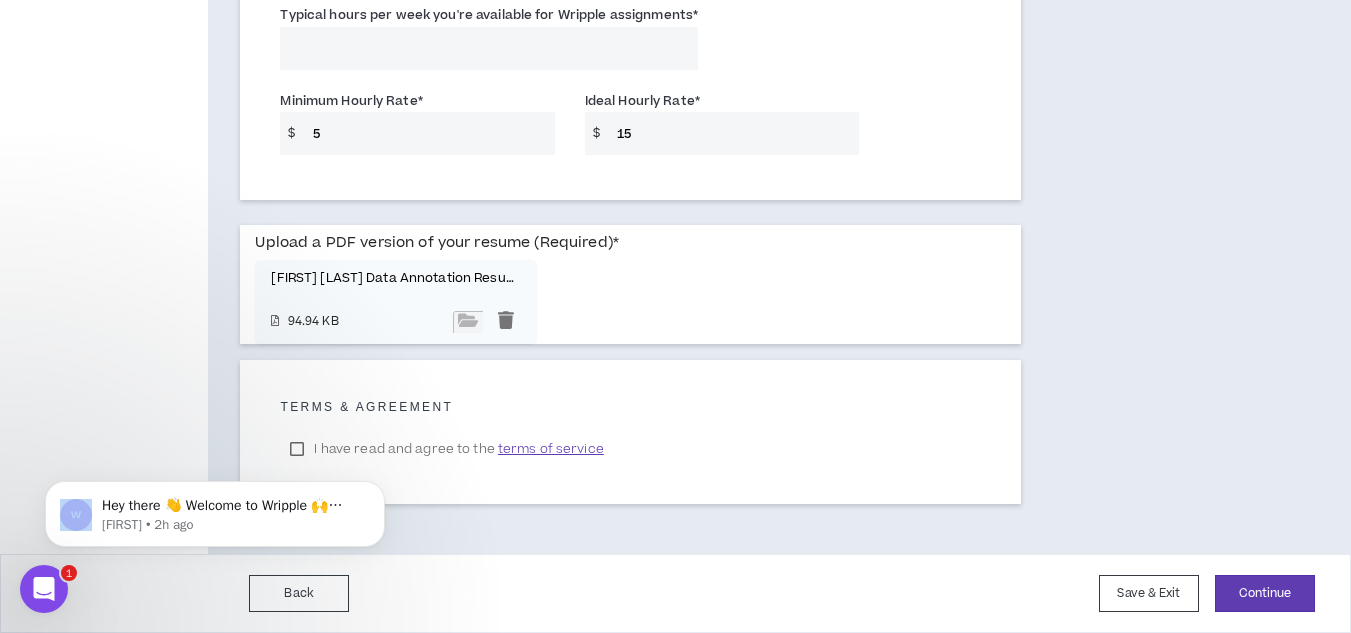click on "Hey there 👋 Welcome to Wripple 🙌 Take a look around! If you have any questions, just reply to this message. [FIRST] [FIRST] • 2h ago" at bounding box center [215, 509] 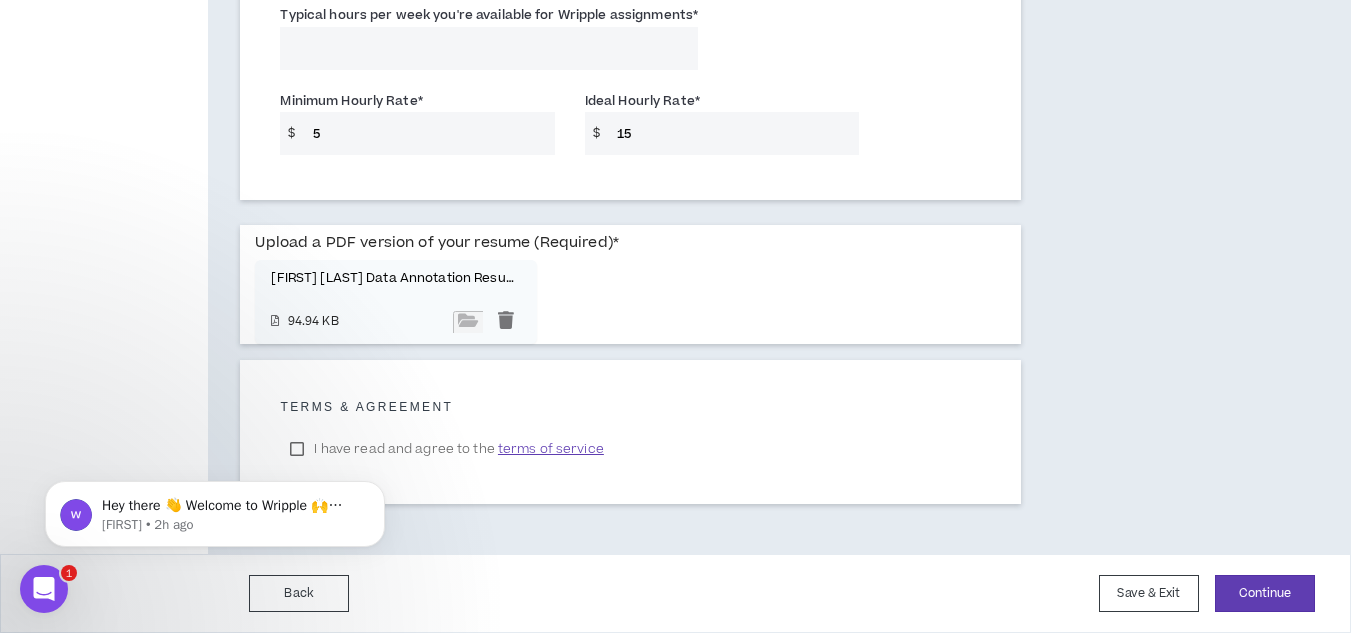 click on "Hey there 👋 Welcome to Wripple 🙌 Take a look around! If you have any questions, just reply to this message. [FIRST] [FIRST] • 2h ago" at bounding box center (215, 509) 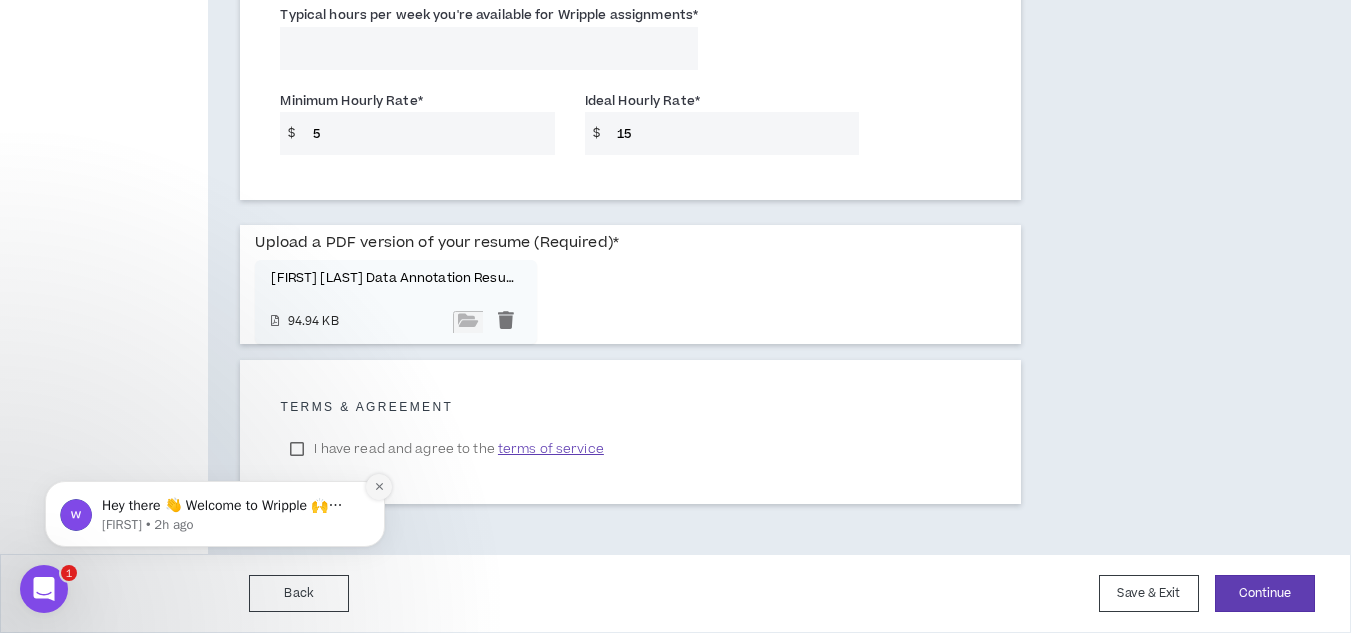 click 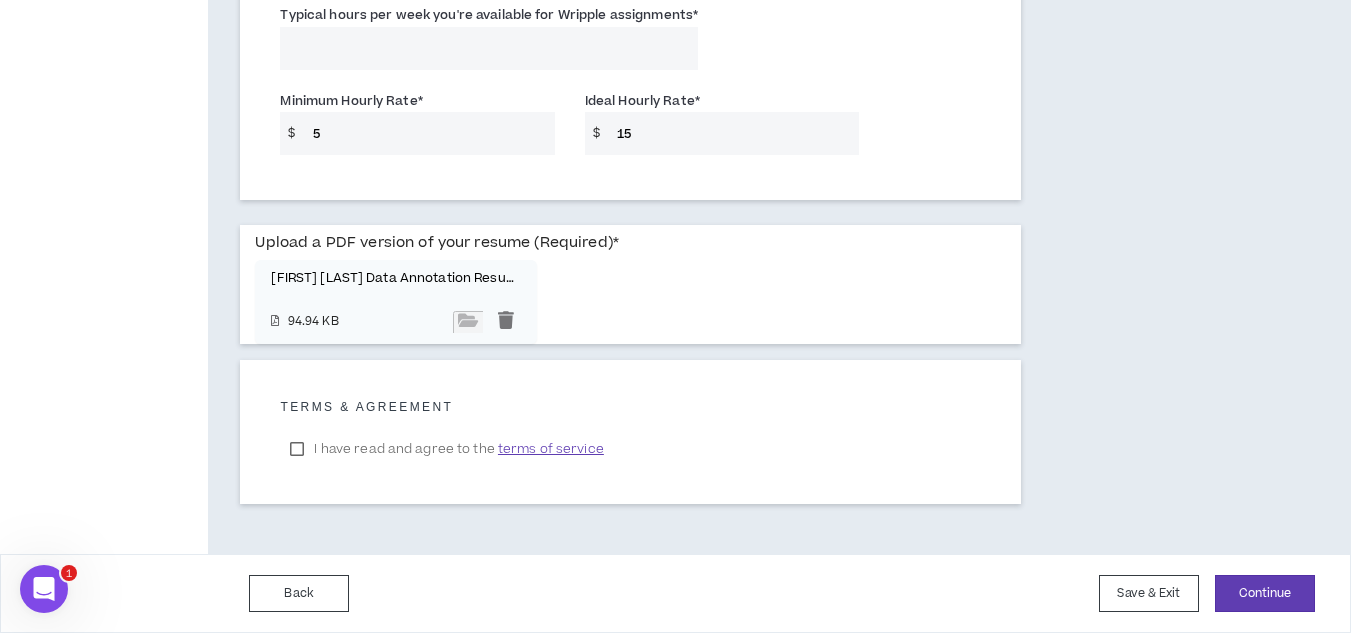 click on "I have read and agree to the    terms of service" at bounding box center (446, 449) 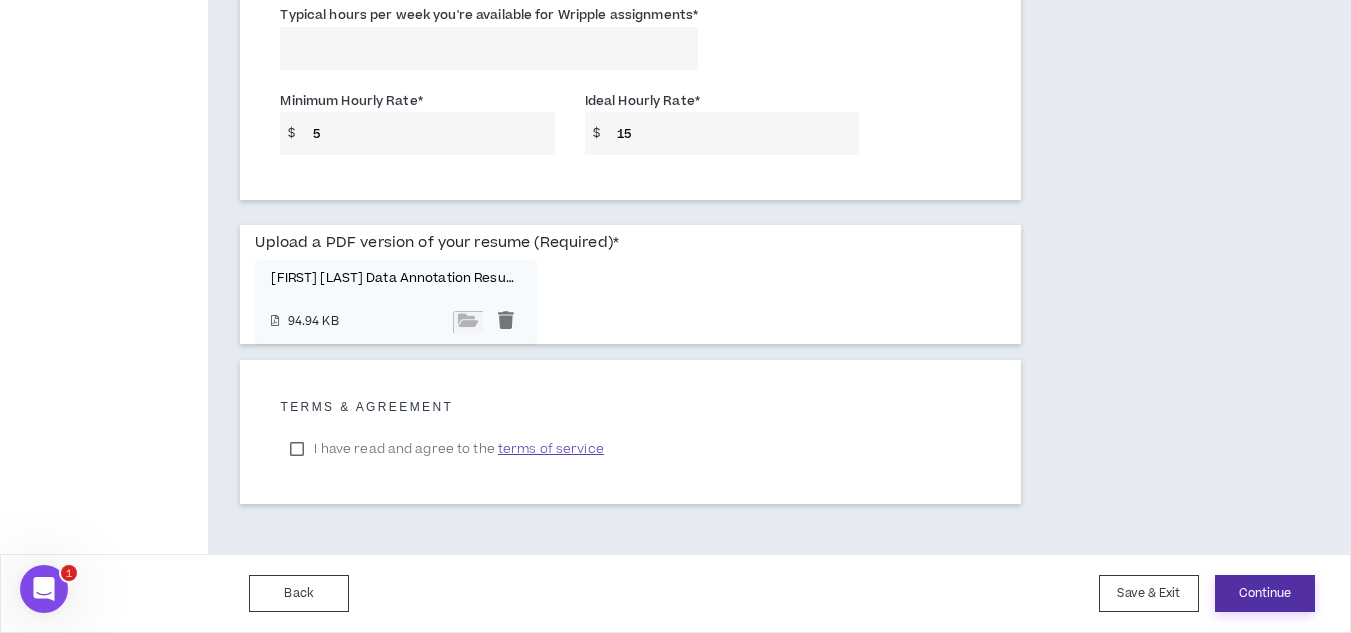 click on "Continue" at bounding box center [1265, 593] 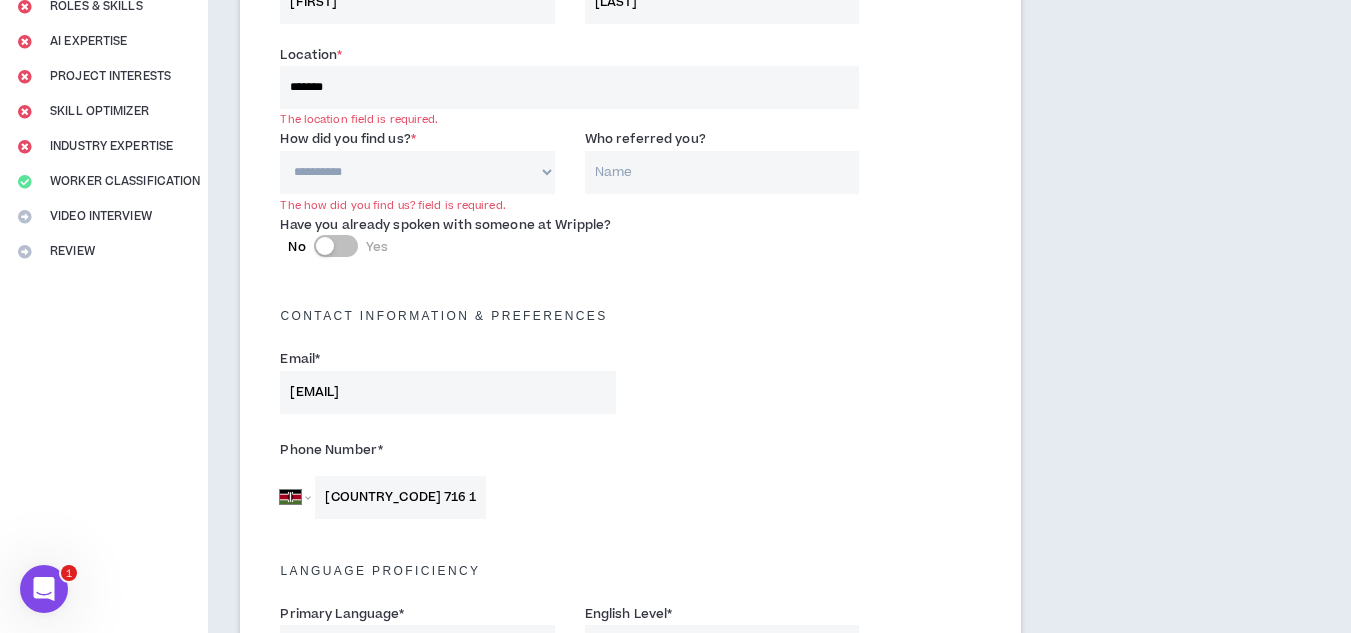 scroll, scrollTop: 284, scrollLeft: 0, axis: vertical 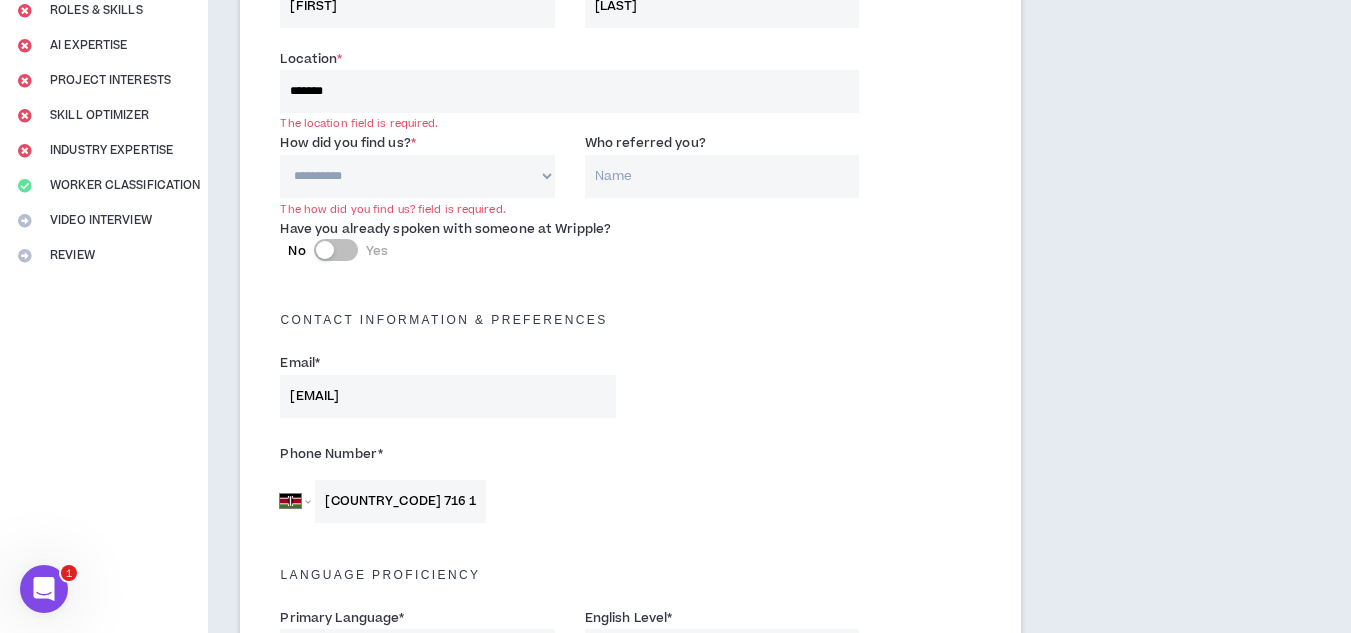click on "*******" at bounding box center (569, 91) 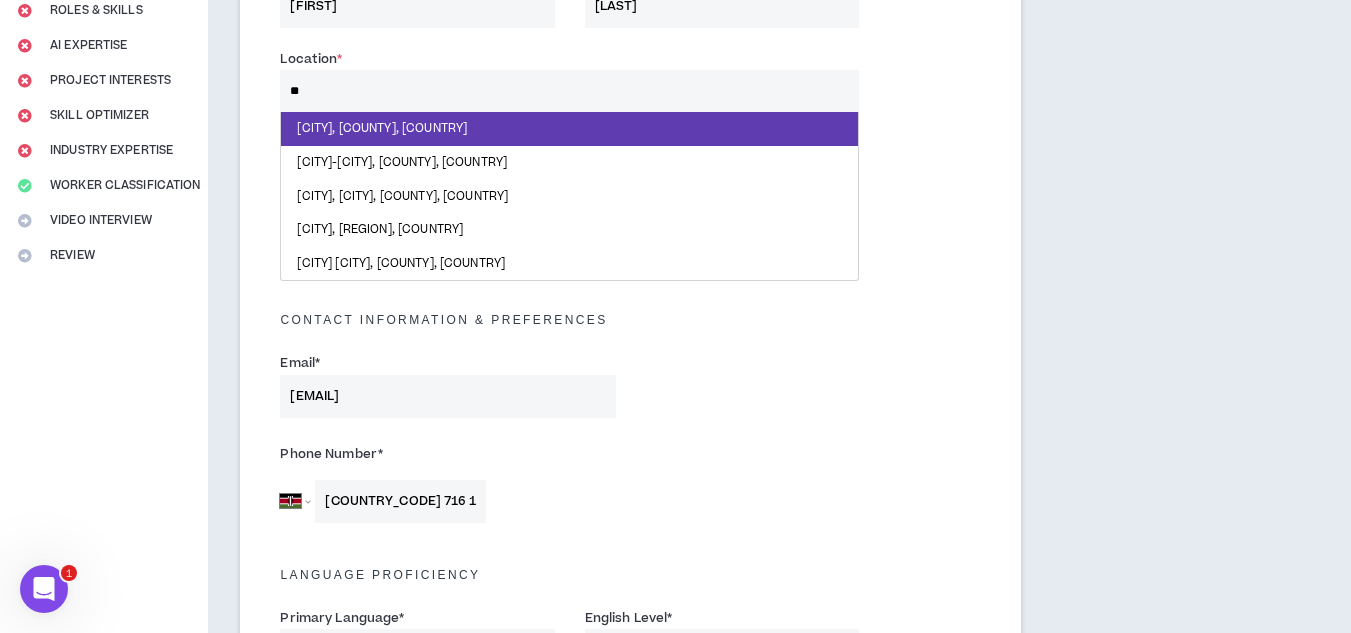 type on "*" 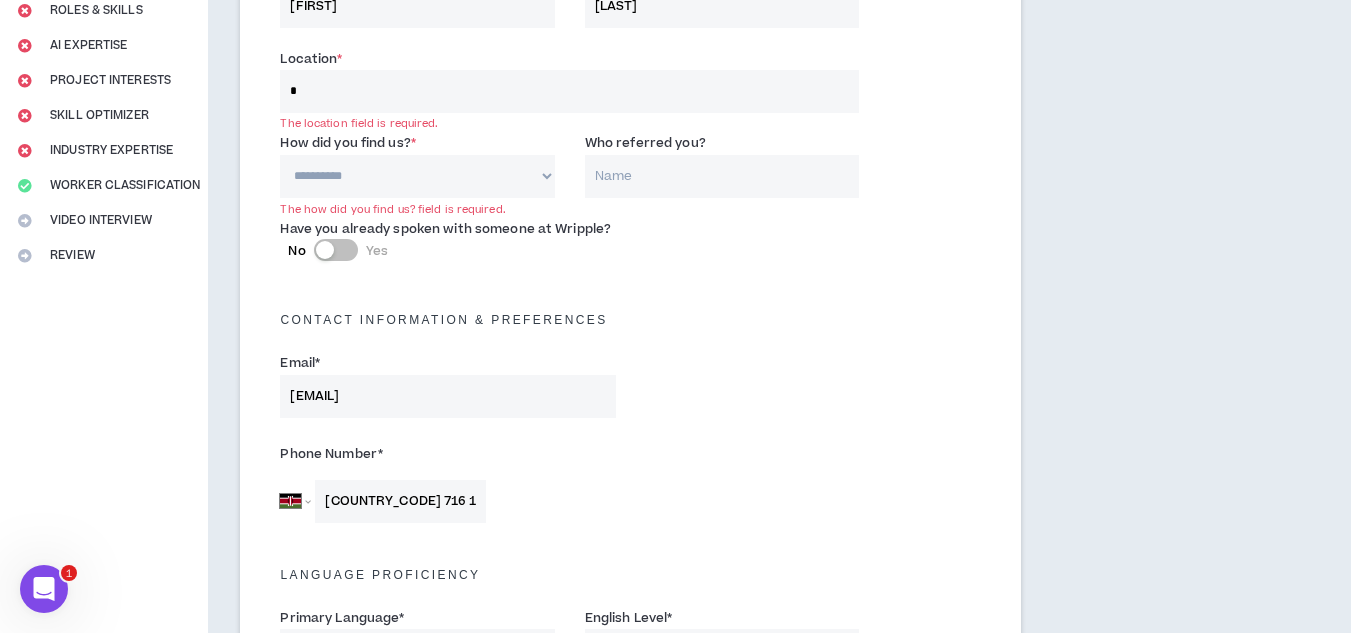 type on "**" 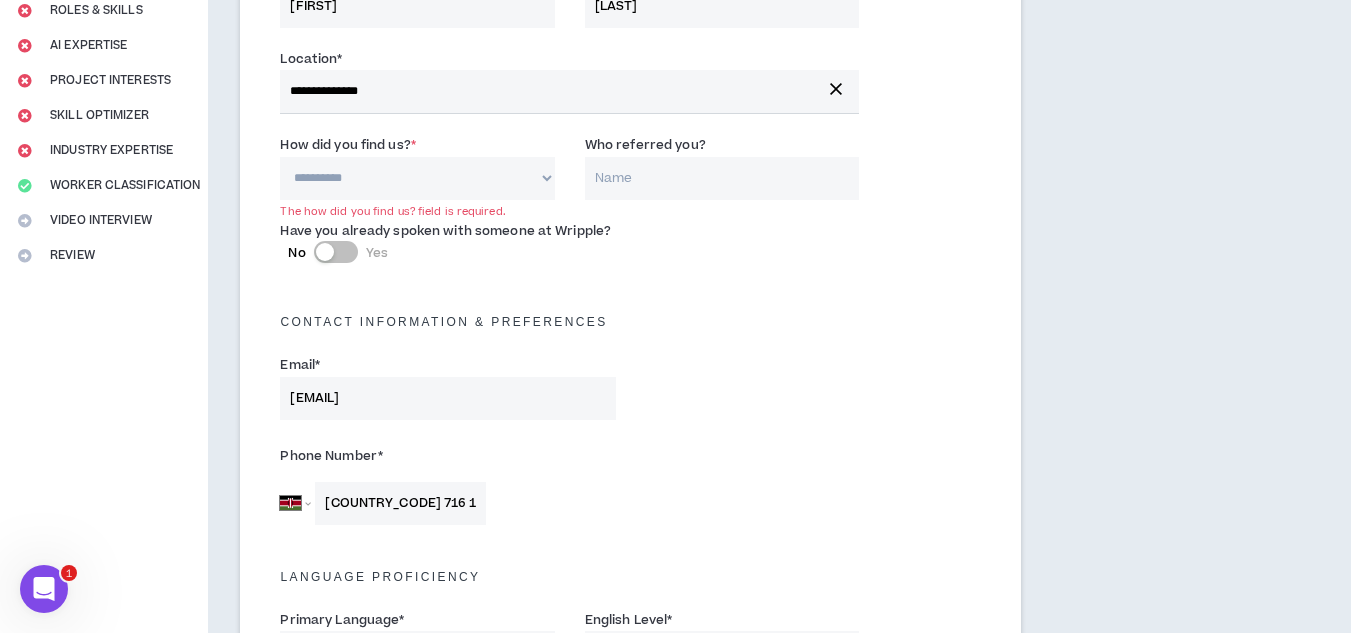click on "**********" at bounding box center [417, 178] 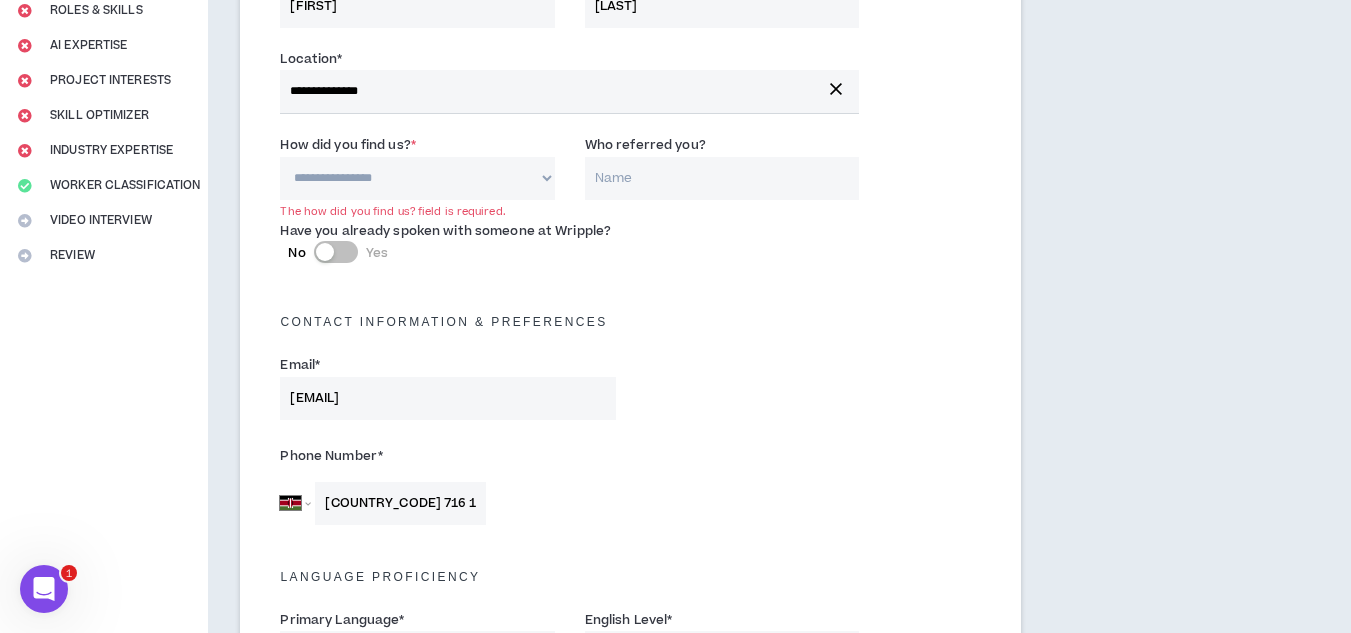 click on "**********" at bounding box center [417, 178] 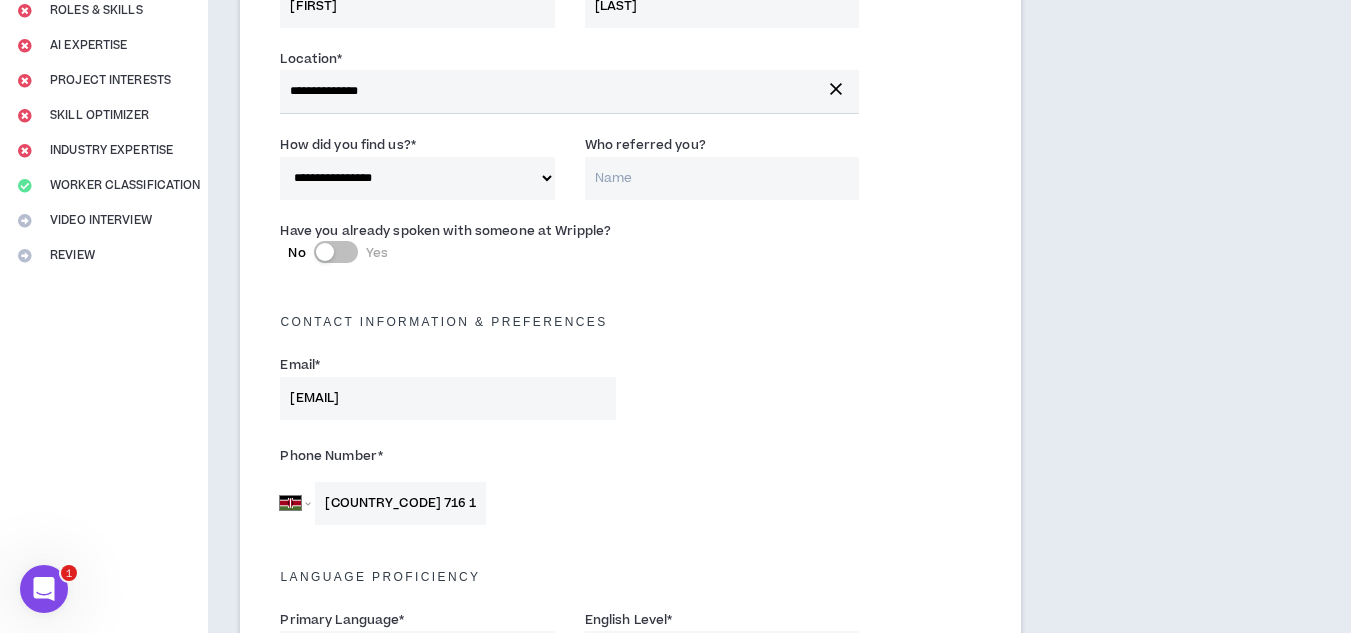 click on "**********" at bounding box center [417, 178] 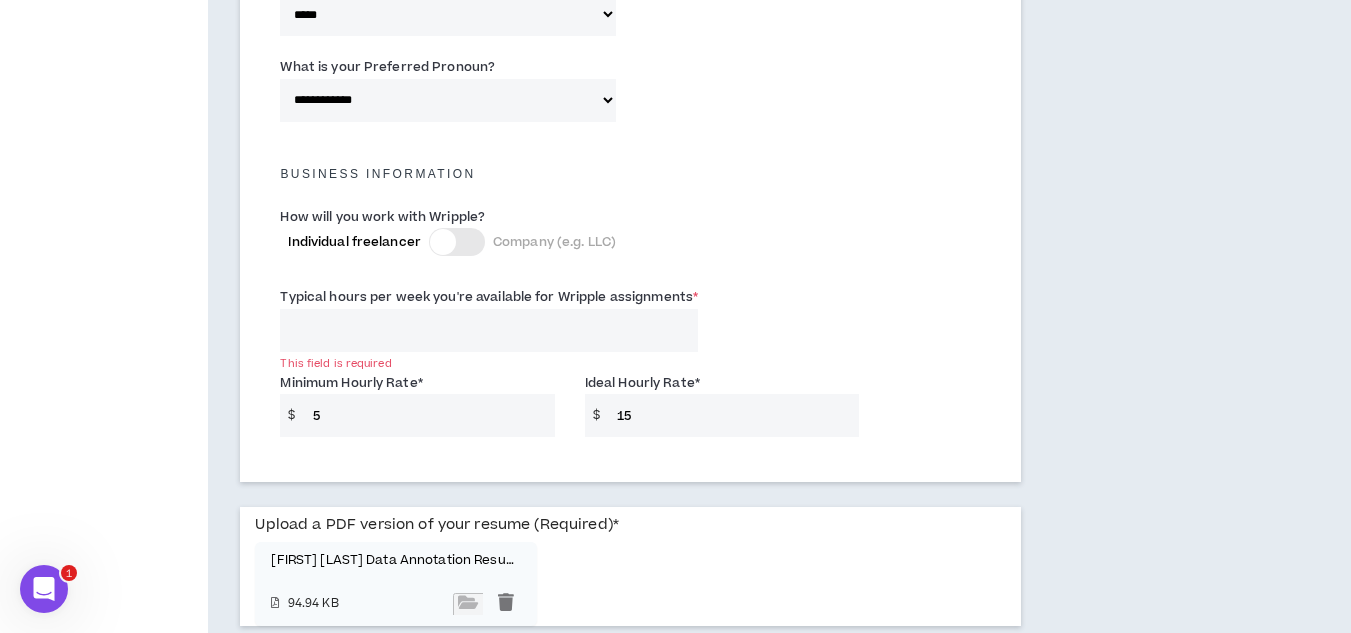 scroll, scrollTop: 1302, scrollLeft: 0, axis: vertical 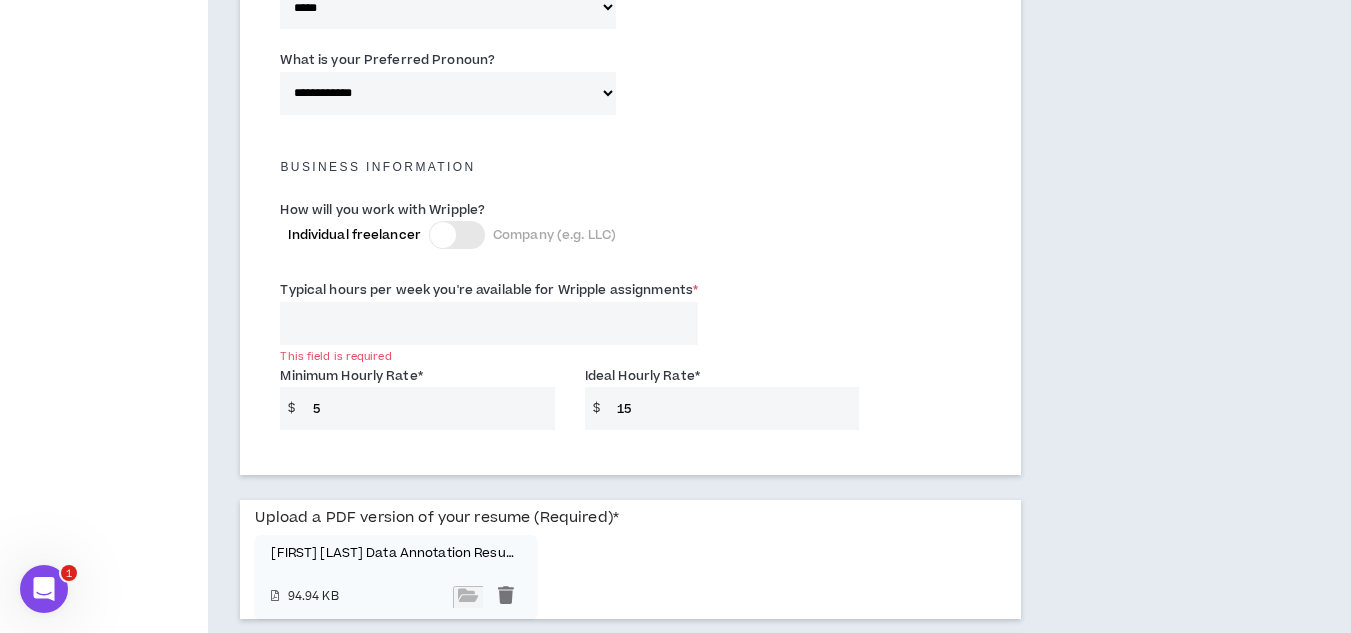 click on "Typical hours per week you're available for Wripple assignments  *" at bounding box center (489, 323) 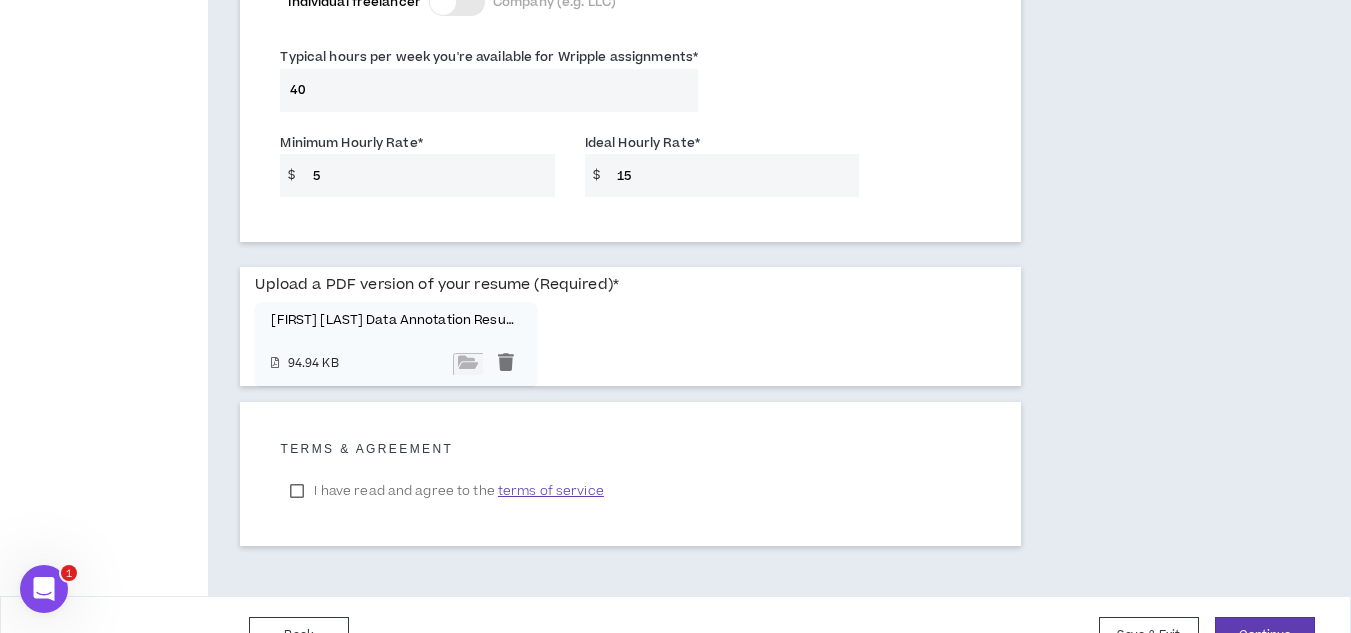 scroll, scrollTop: 1577, scrollLeft: 0, axis: vertical 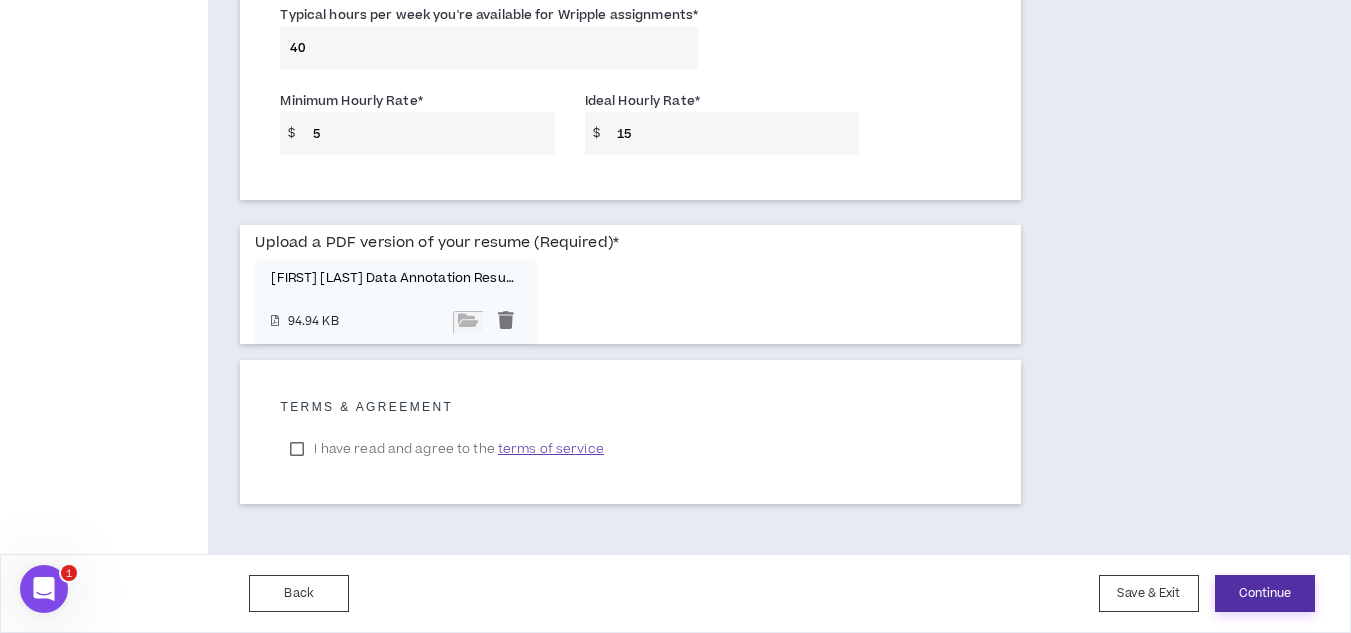 type on "40" 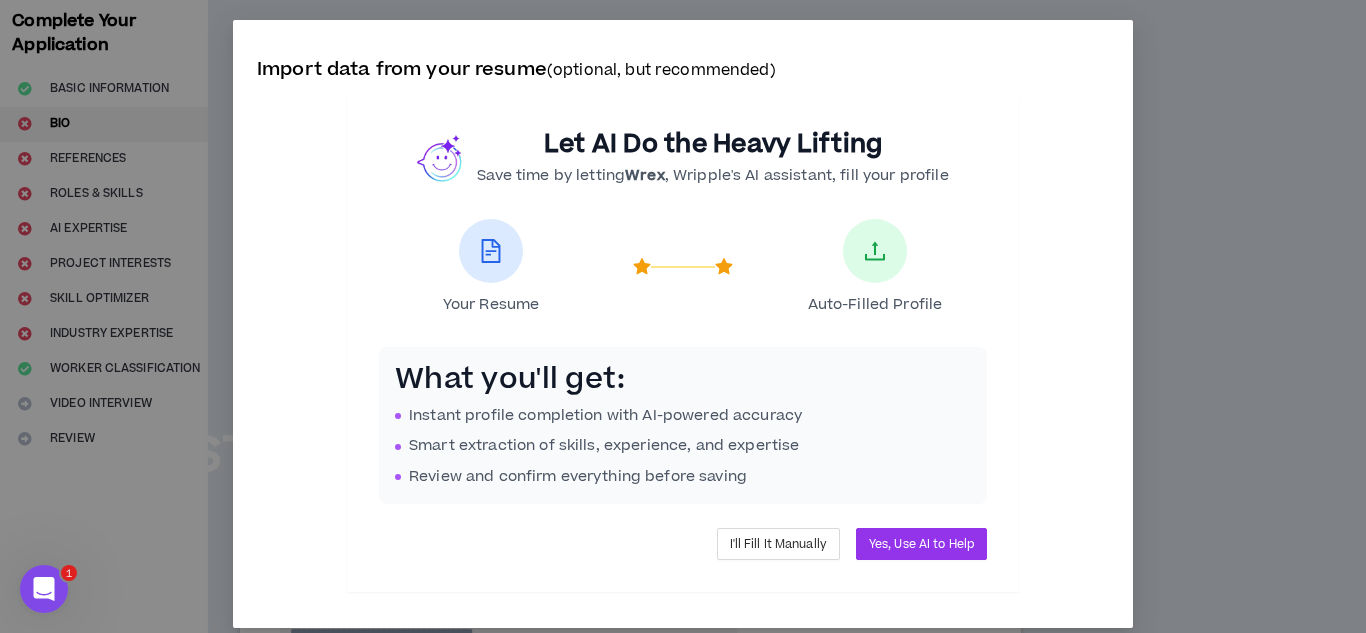 scroll, scrollTop: 0, scrollLeft: 0, axis: both 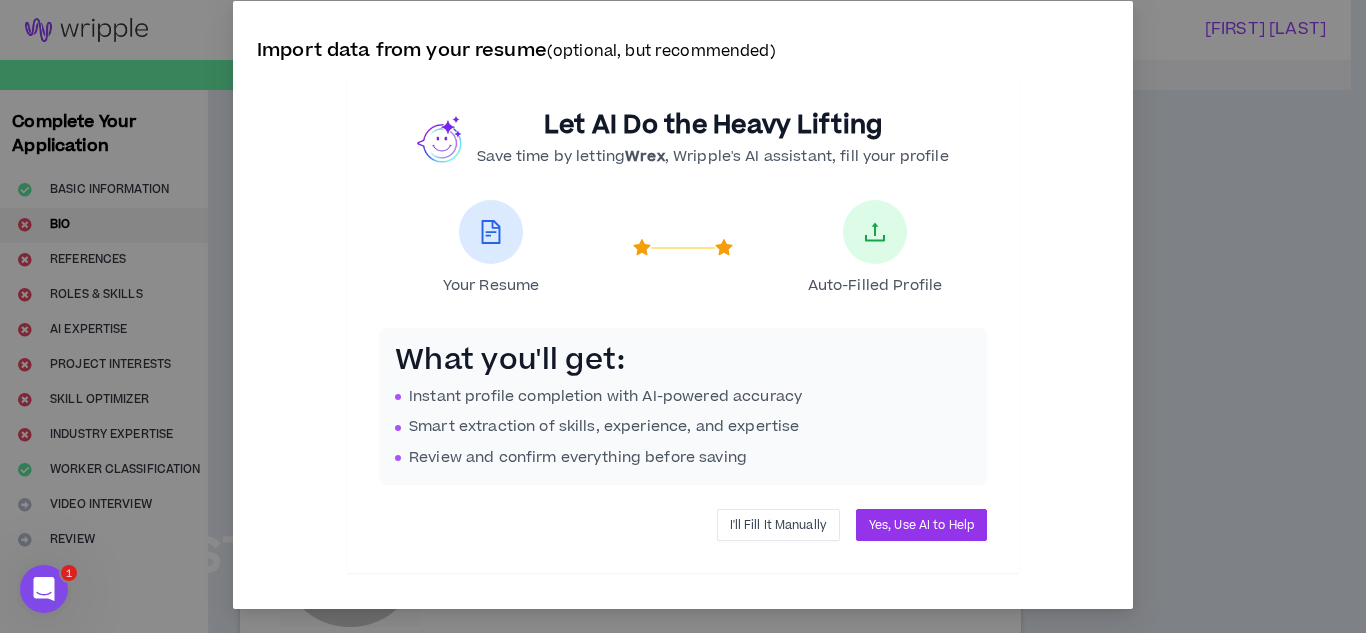 click on "I'll Fill It Manually" at bounding box center [778, 525] 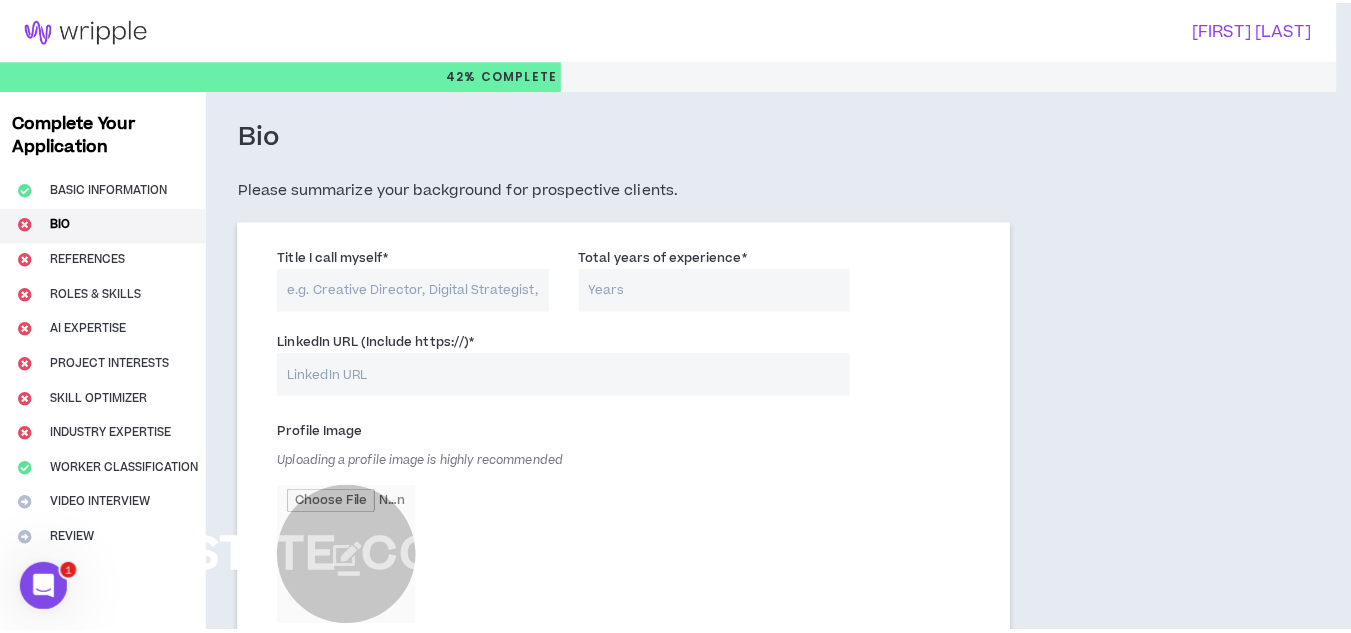 scroll, scrollTop: 0, scrollLeft: 0, axis: both 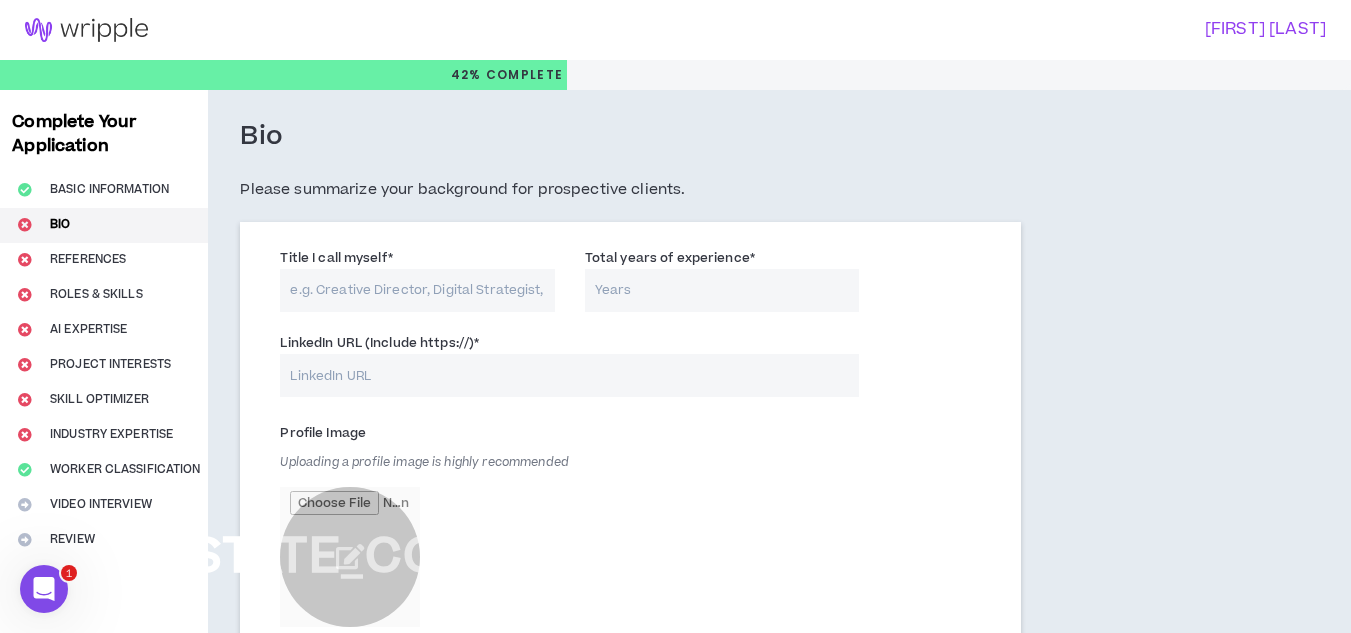 click on "Complete Your Application Basic Information Bio References Roles & Skills AI Expertise Project Interests Skill Optimizer Industry Expertise Worker Classification Video Interview Review" at bounding box center (104, 834) 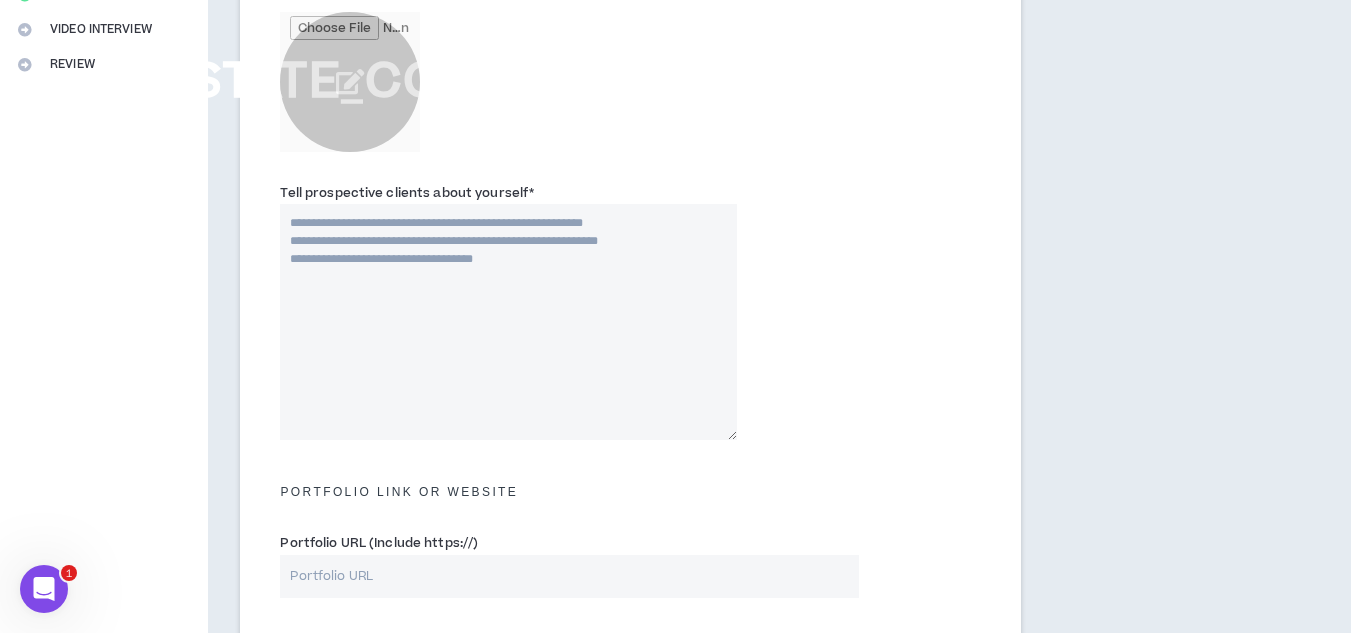 scroll, scrollTop: 0, scrollLeft: 0, axis: both 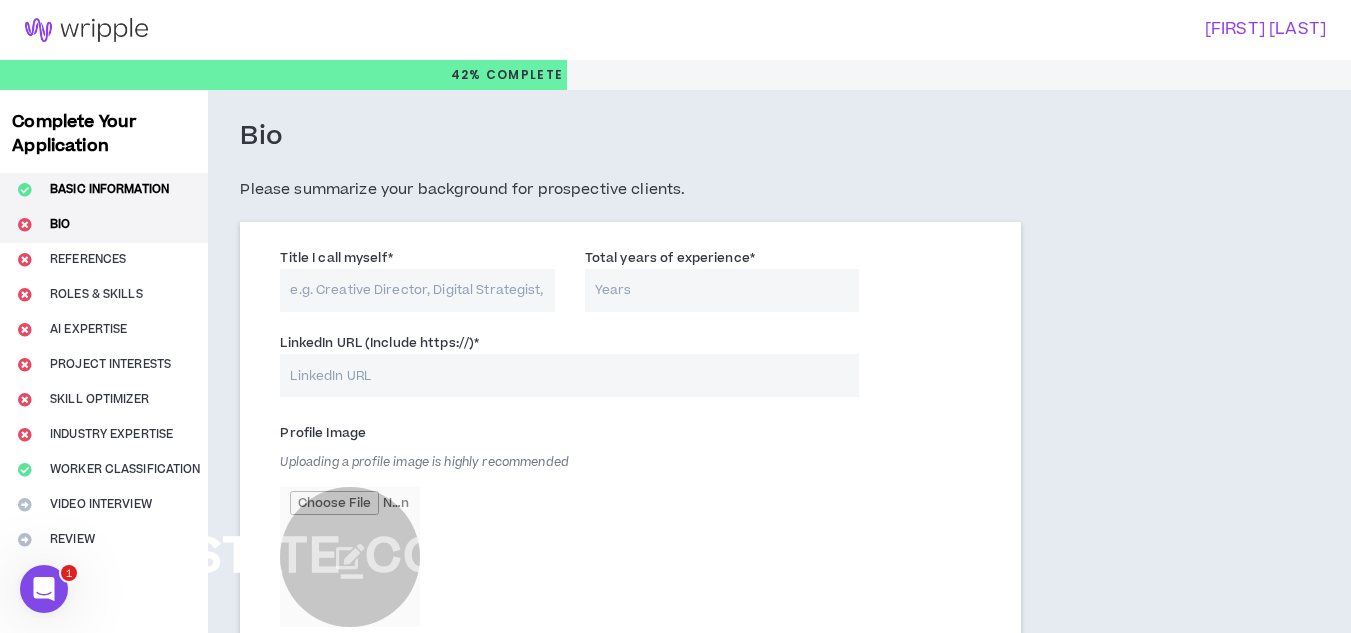 click on "Basic Information" at bounding box center (104, 190) 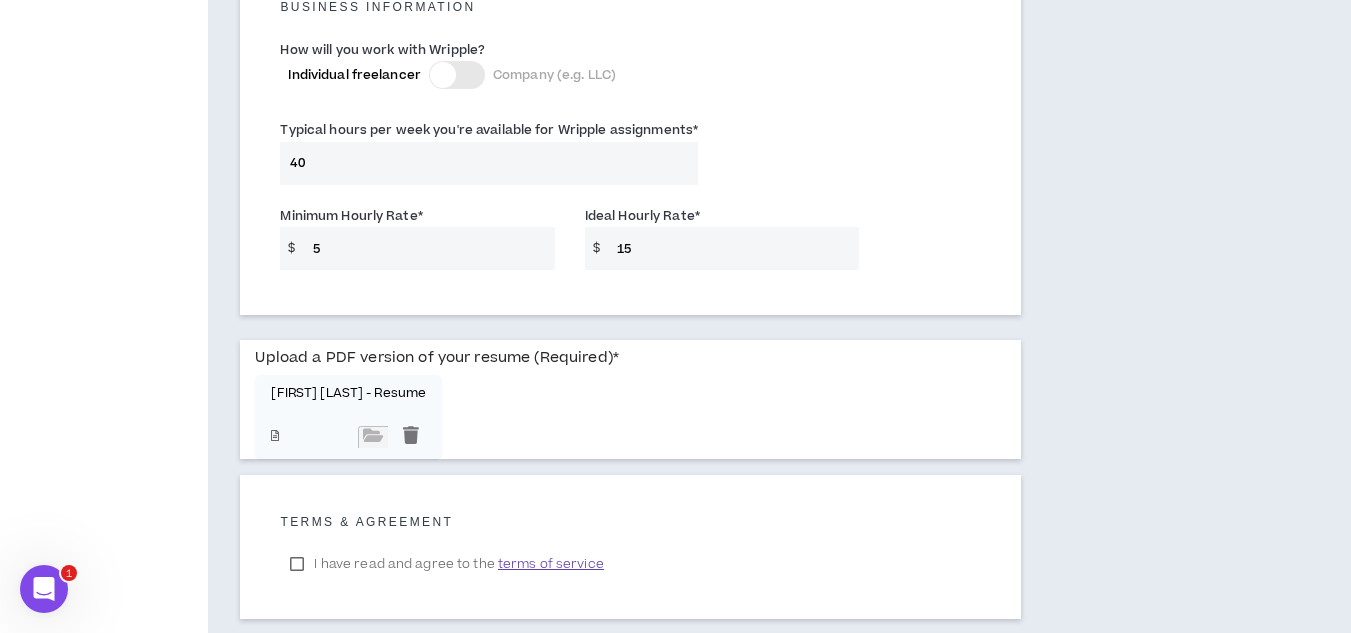 scroll, scrollTop: 1577, scrollLeft: 0, axis: vertical 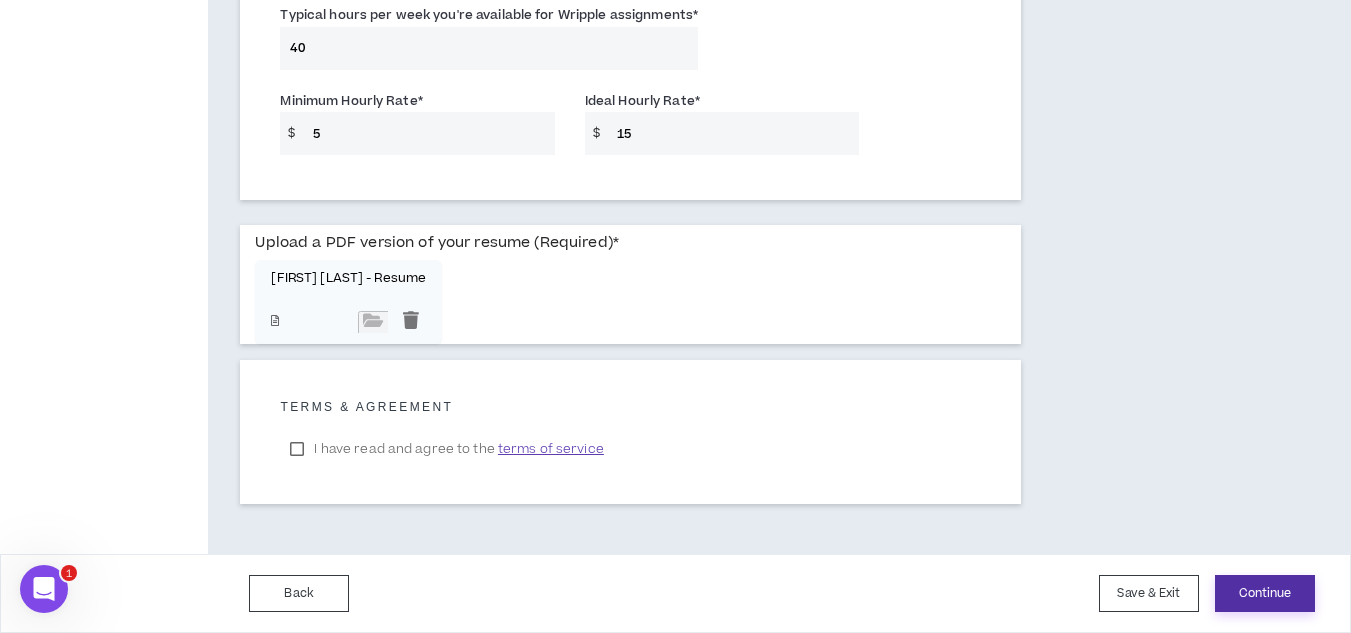 click on "Continue" at bounding box center [1265, 593] 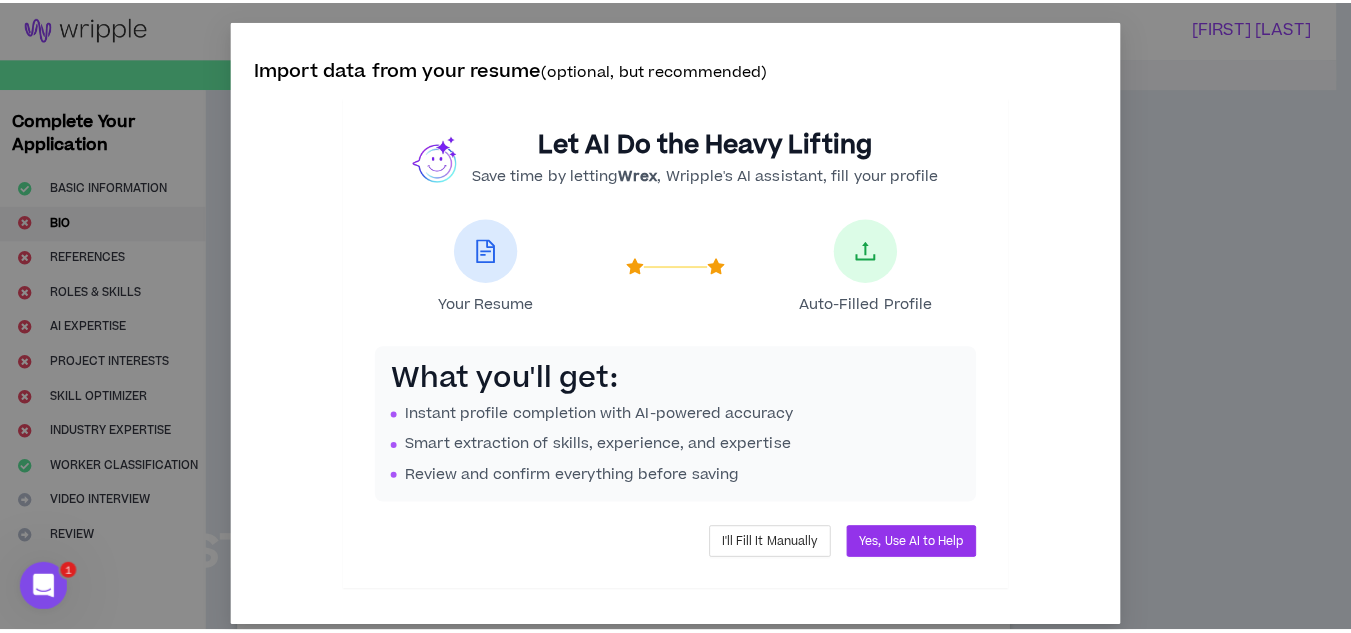 scroll, scrollTop: 0, scrollLeft: 0, axis: both 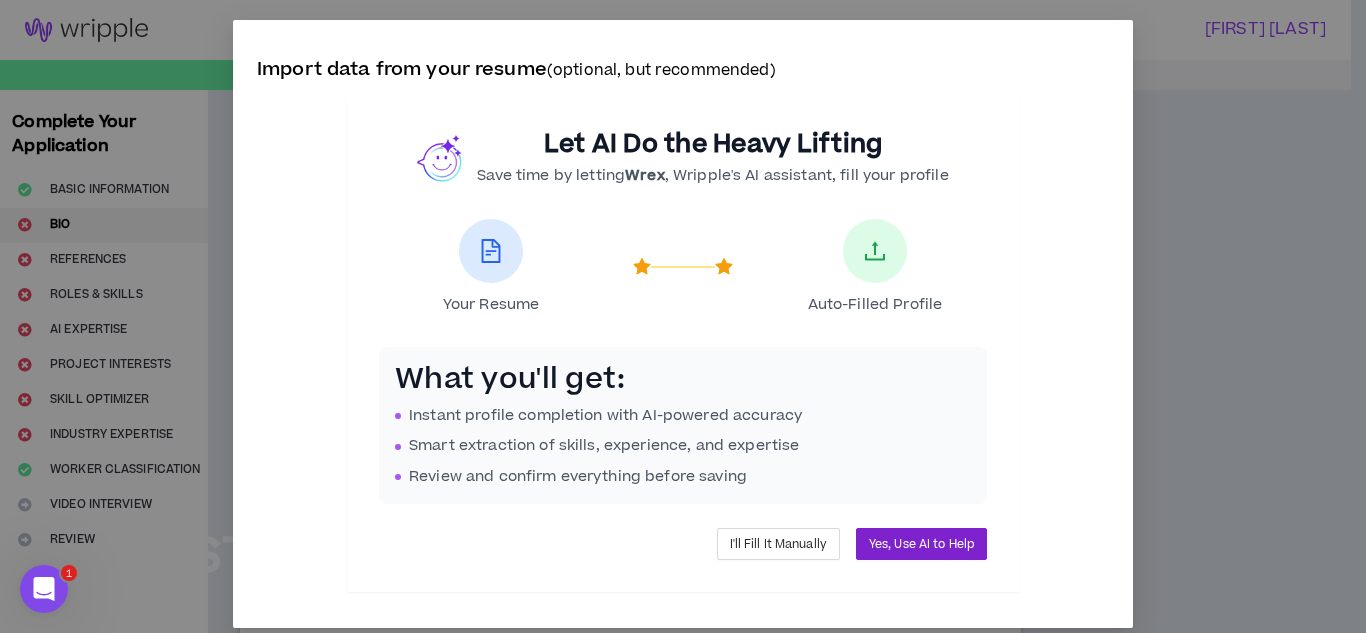 click on "Yes, Use AI to Help" at bounding box center [921, 544] 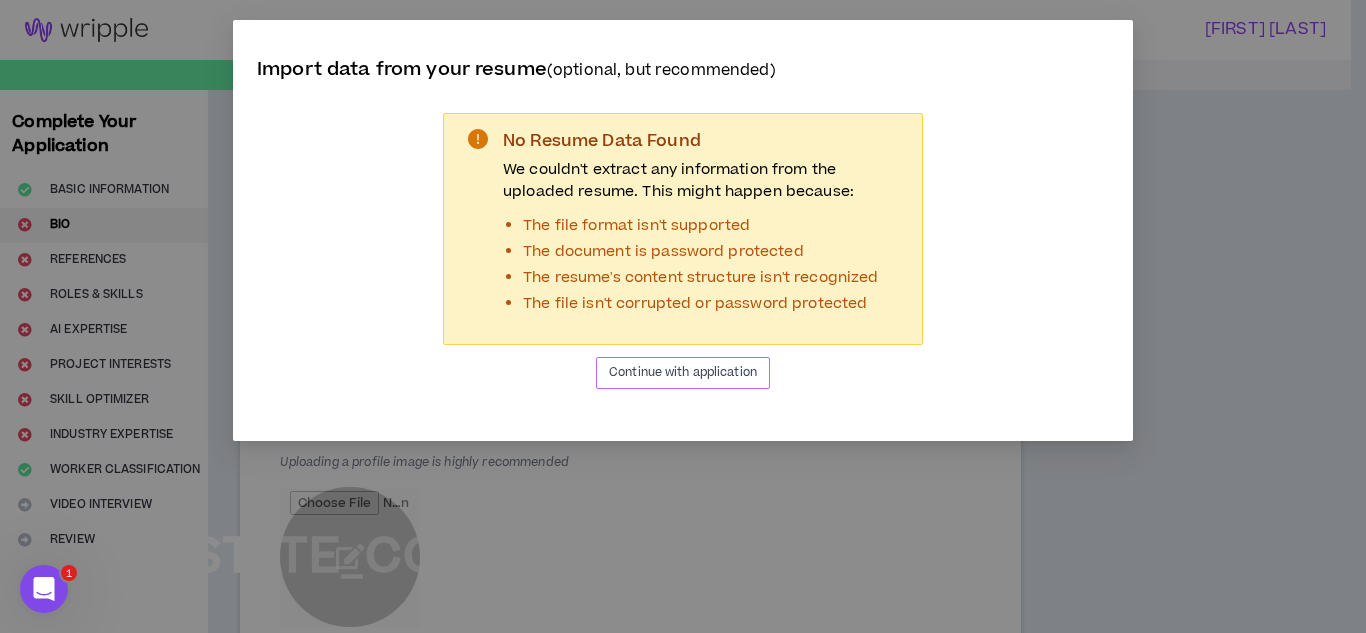 click on "Continue with application" at bounding box center [683, 372] 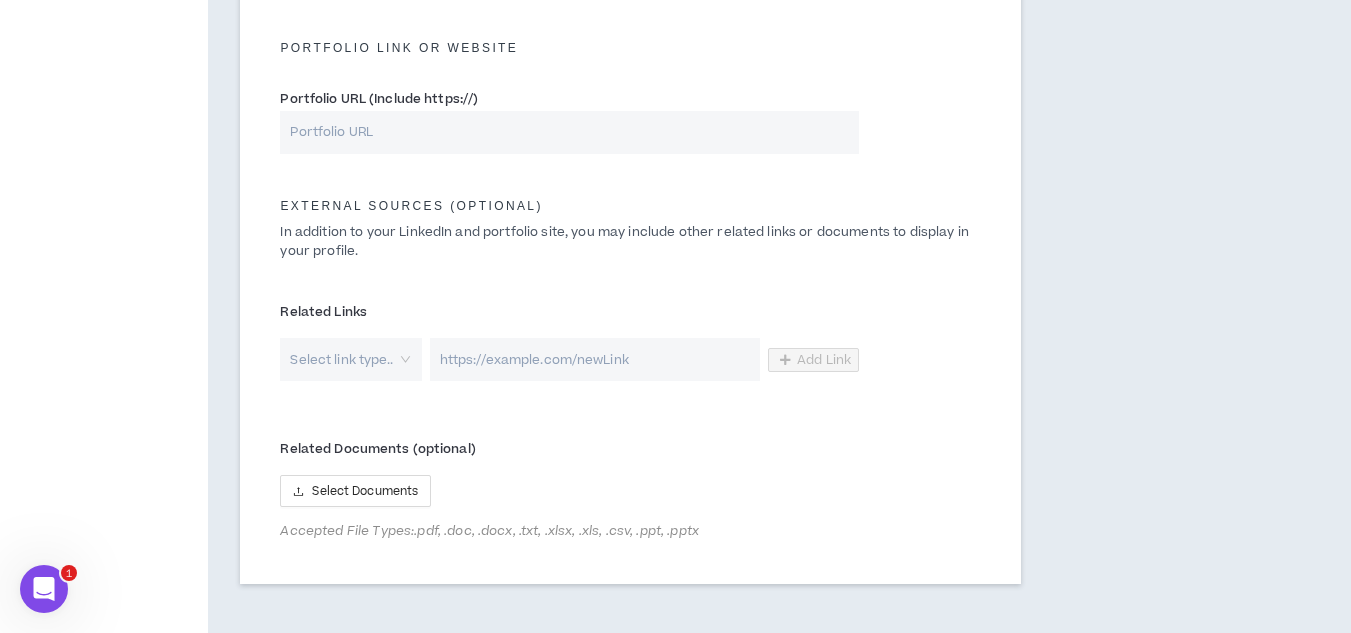 scroll, scrollTop: 0, scrollLeft: 0, axis: both 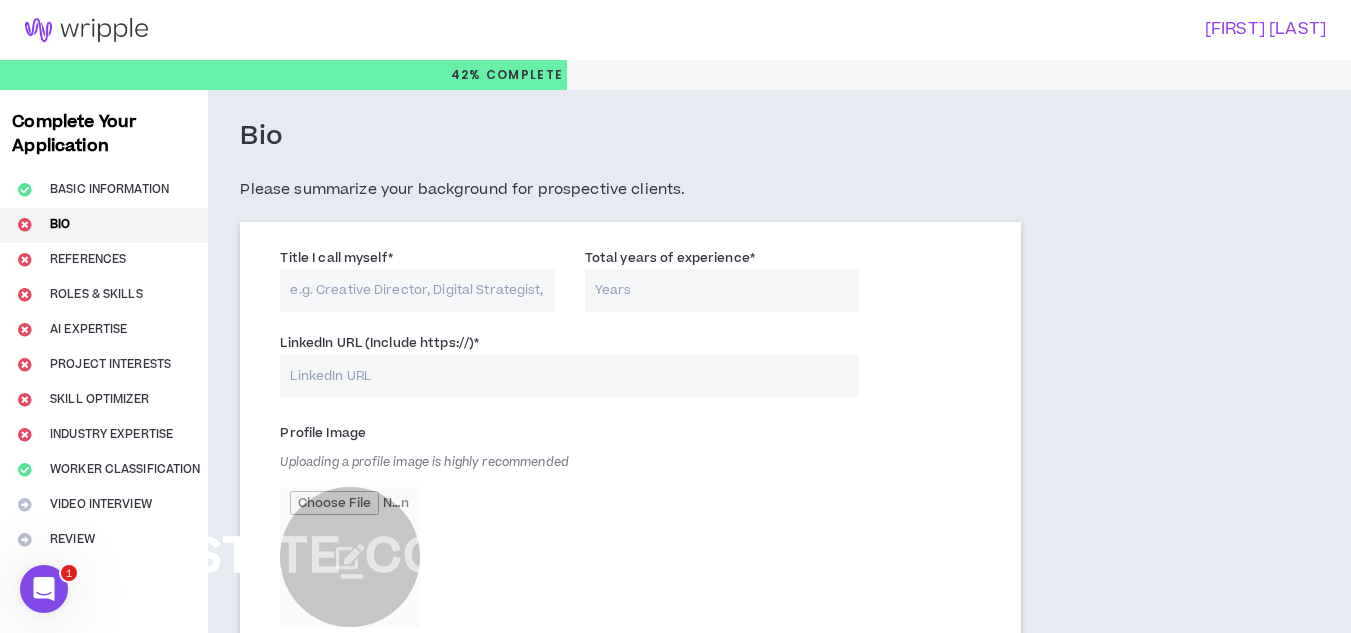 click at bounding box center (86, 30) 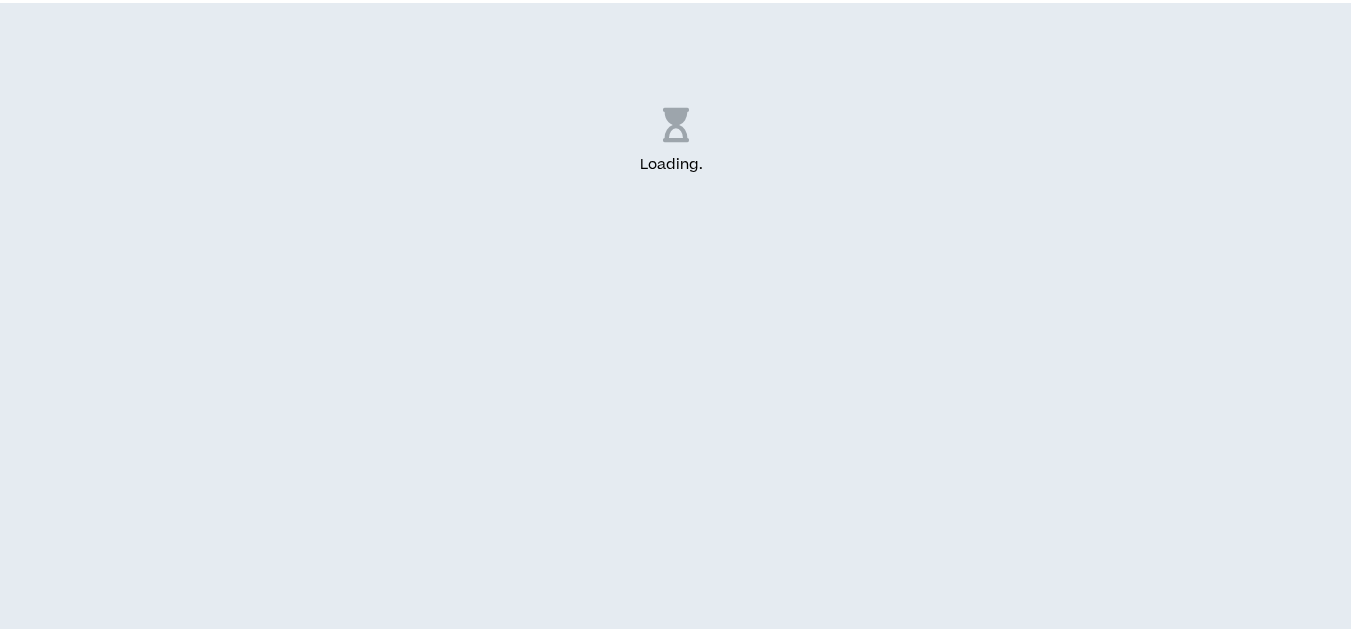 scroll, scrollTop: 0, scrollLeft: 0, axis: both 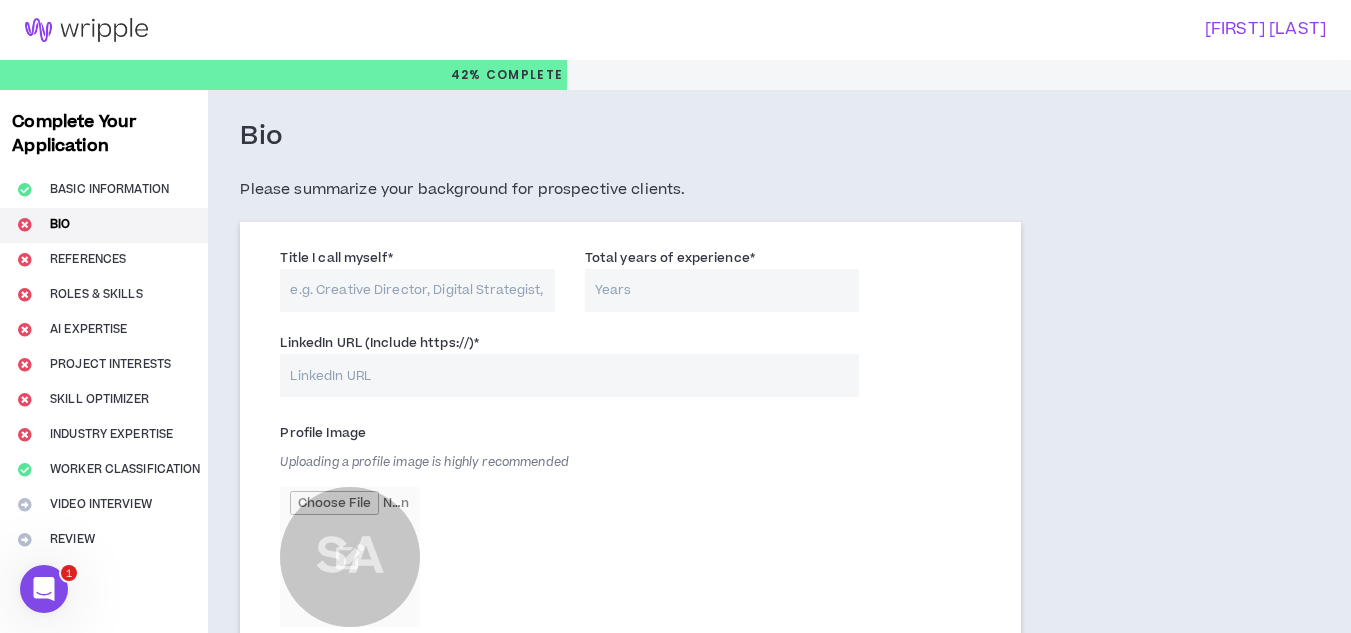 click at bounding box center [86, 30] 